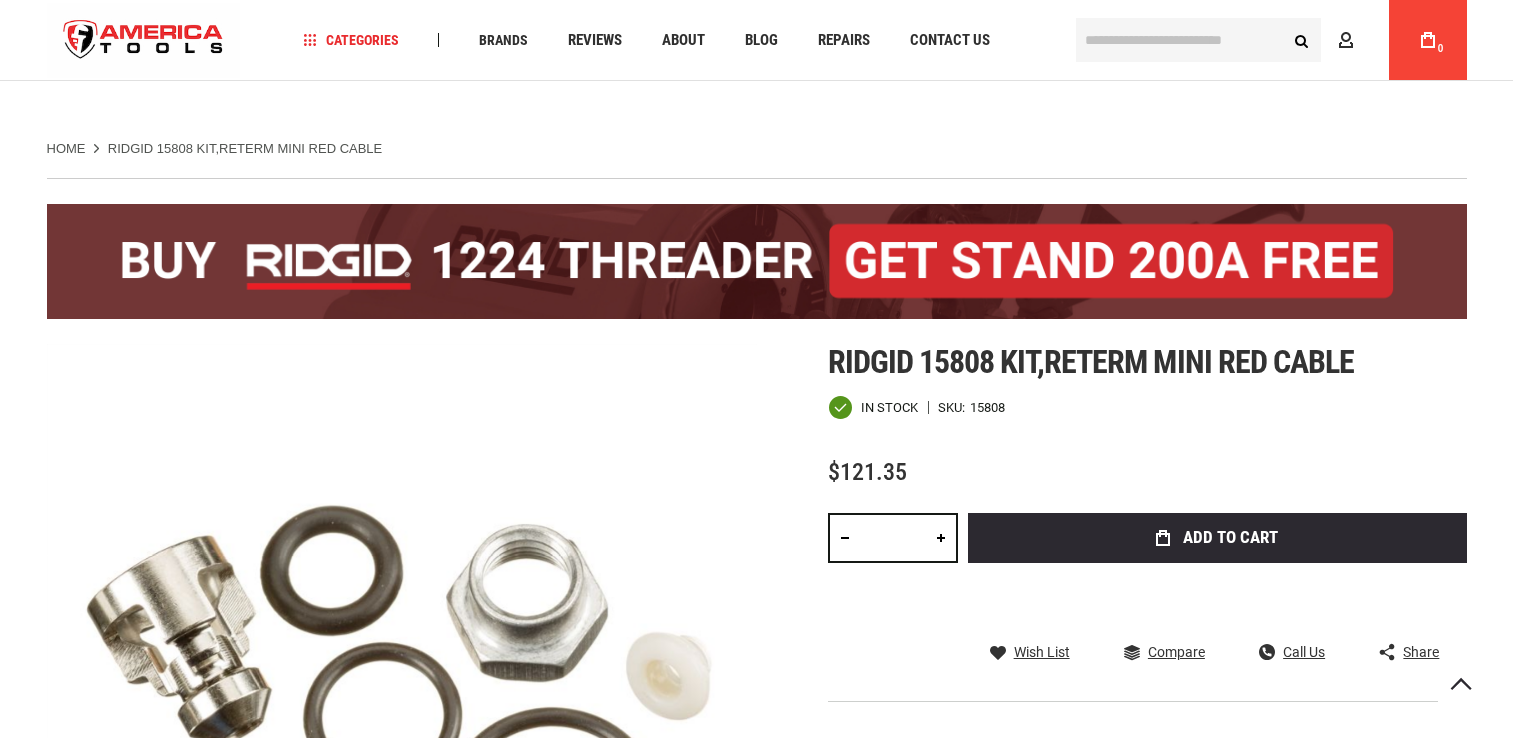 scroll, scrollTop: 400, scrollLeft: 0, axis: vertical 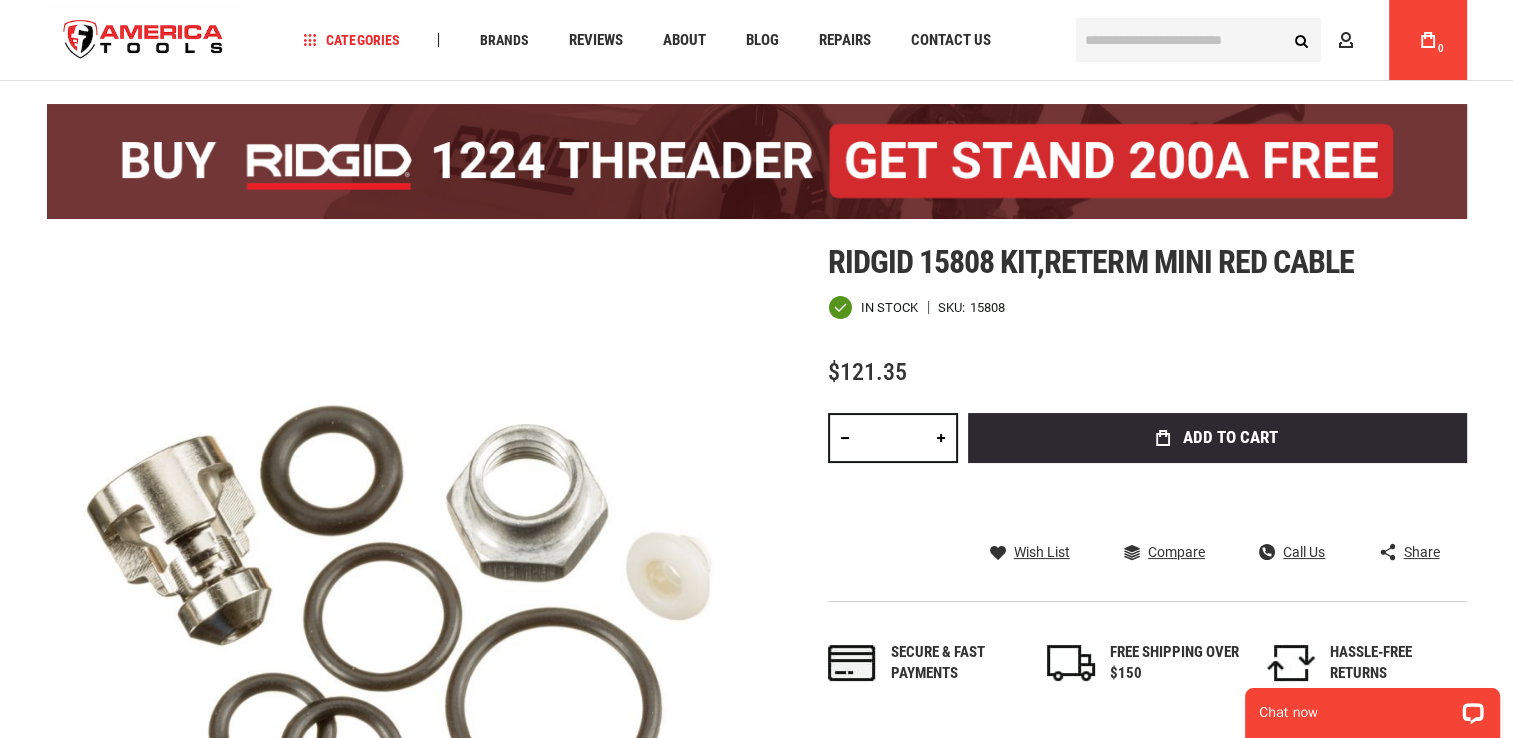 click at bounding box center [941, 438] 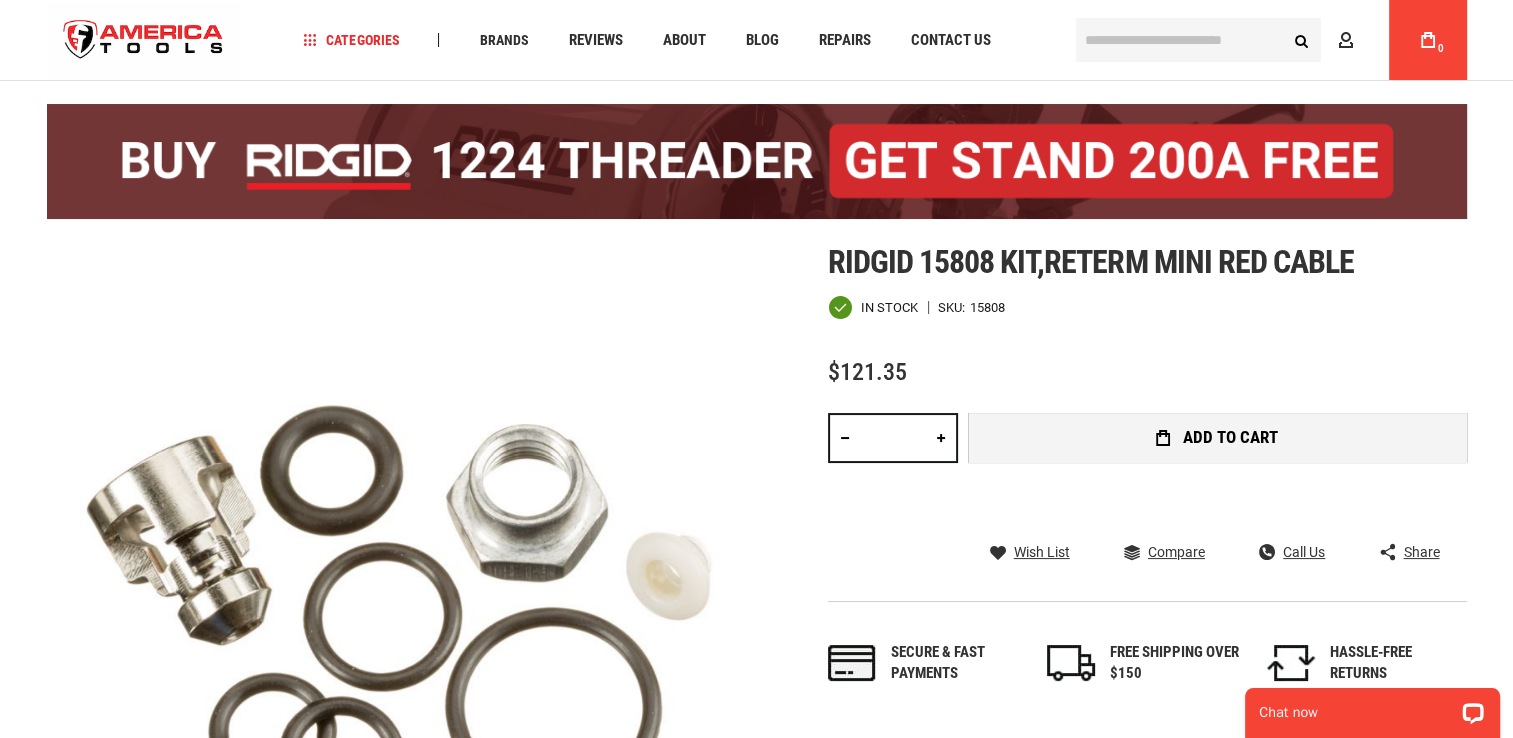click on "Add to Cart" at bounding box center [1217, 438] 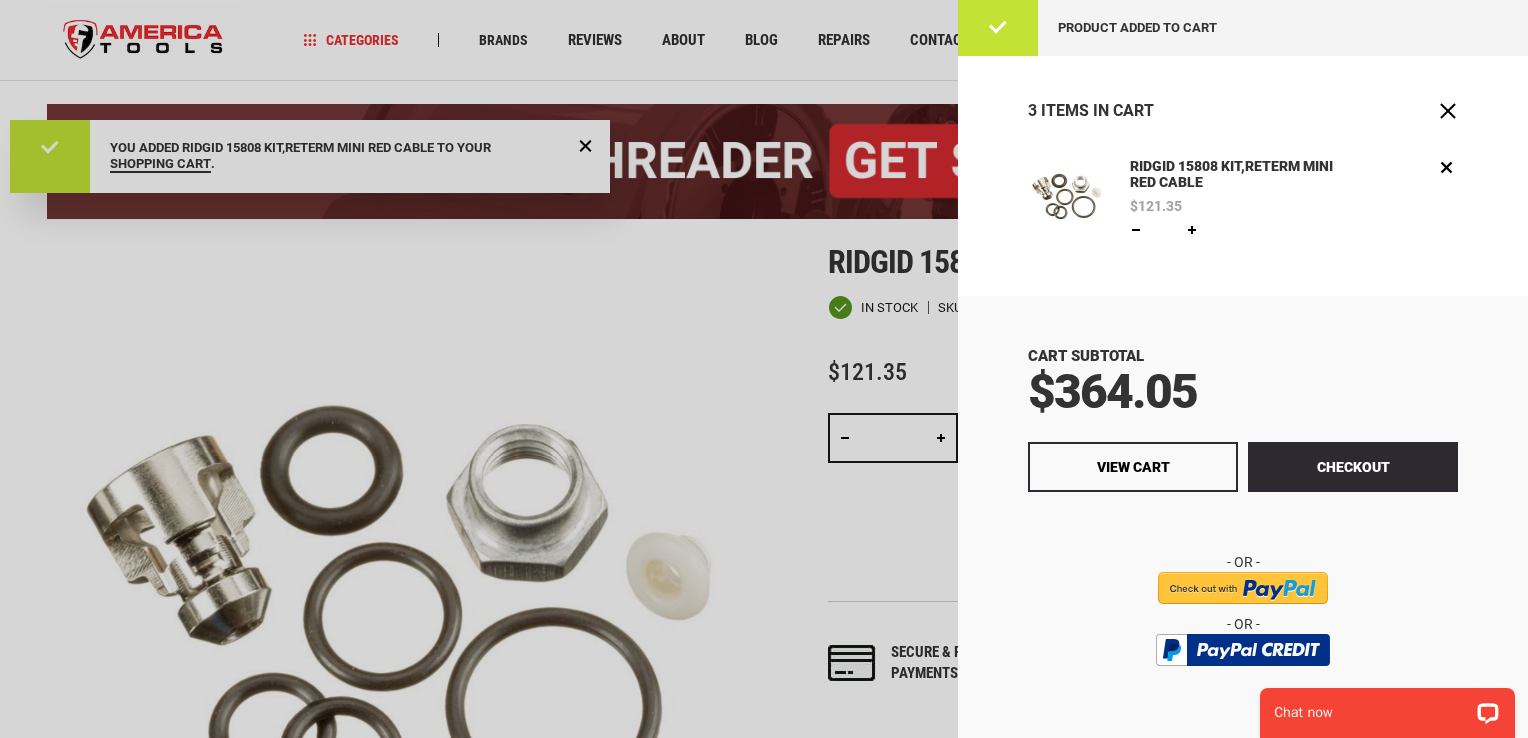 scroll, scrollTop: 0, scrollLeft: 0, axis: both 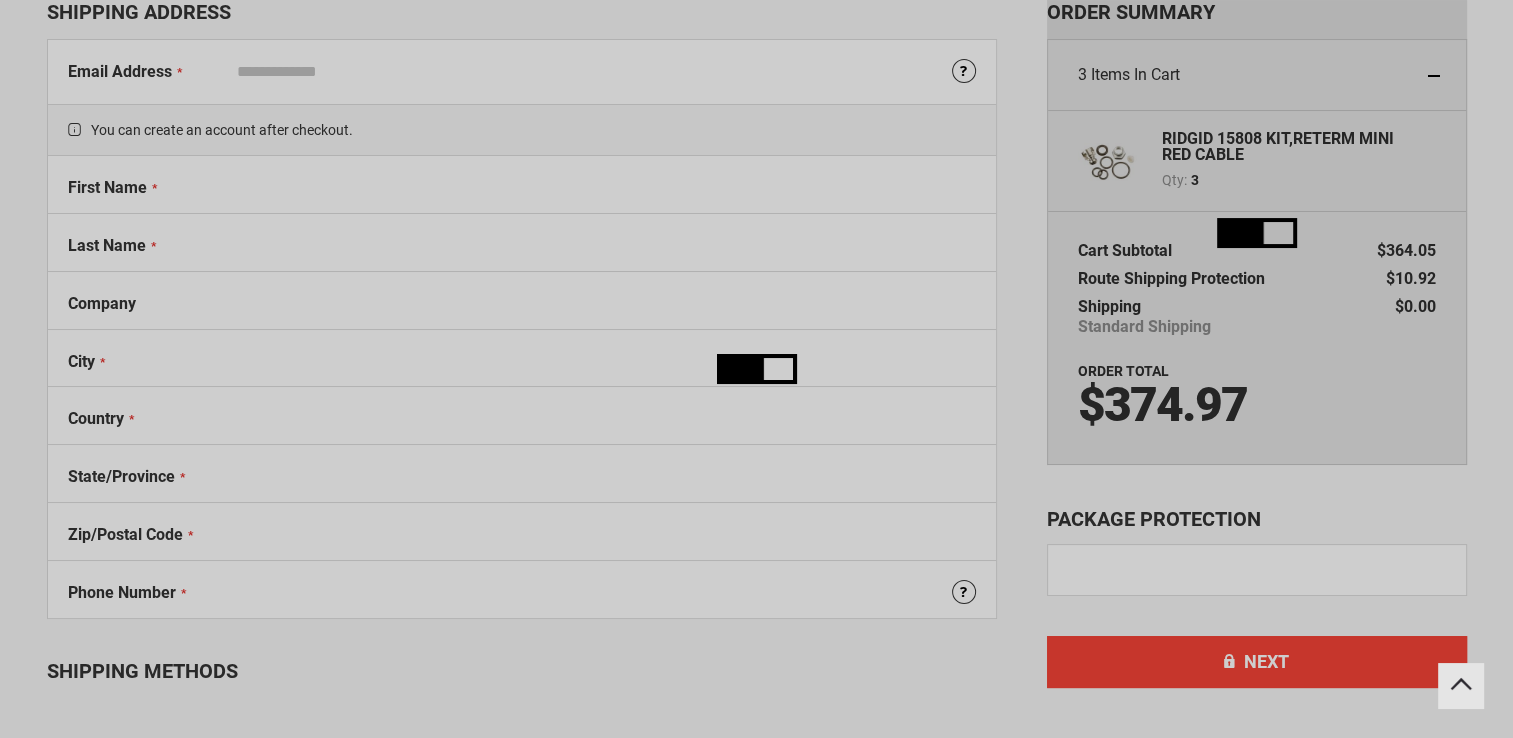 select on "**" 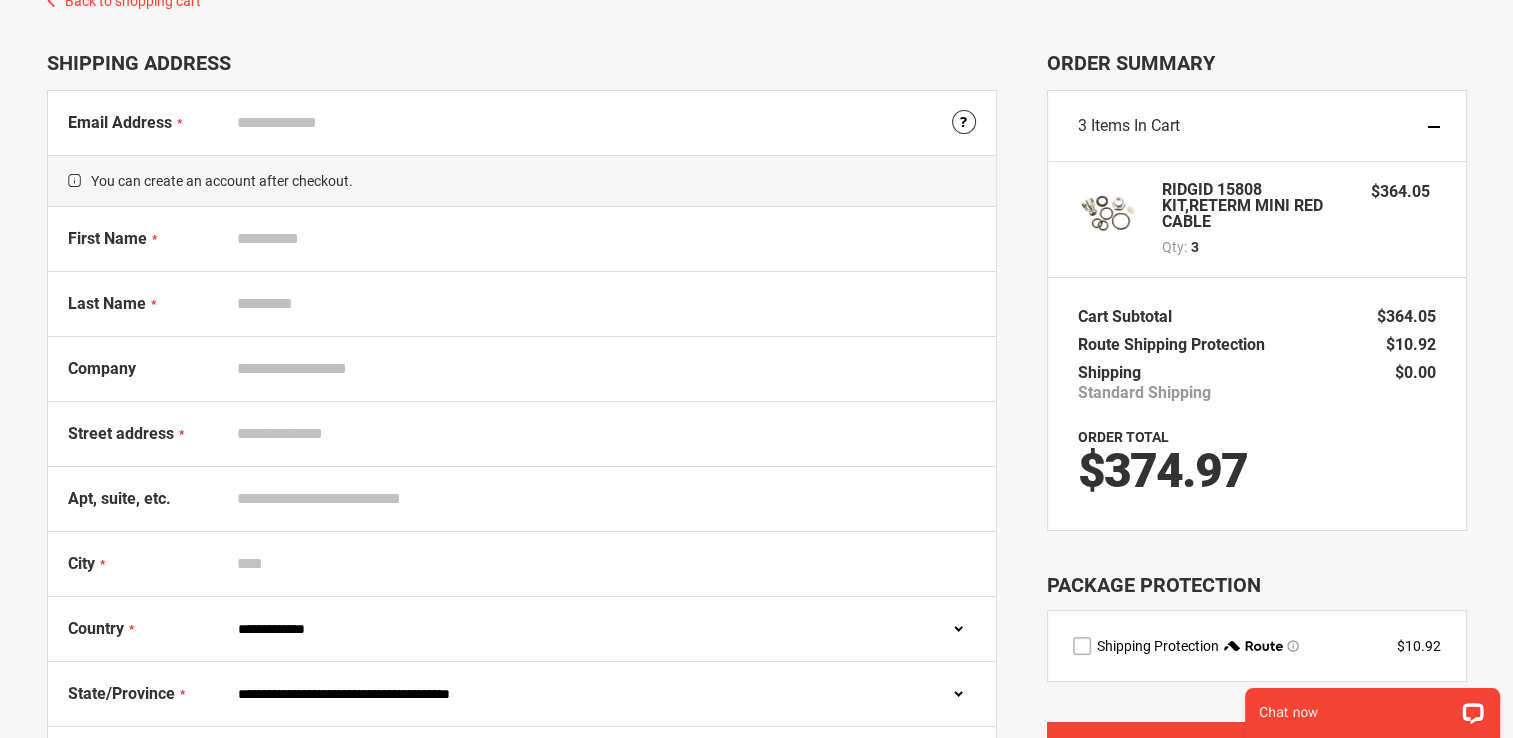 scroll, scrollTop: 0, scrollLeft: 0, axis: both 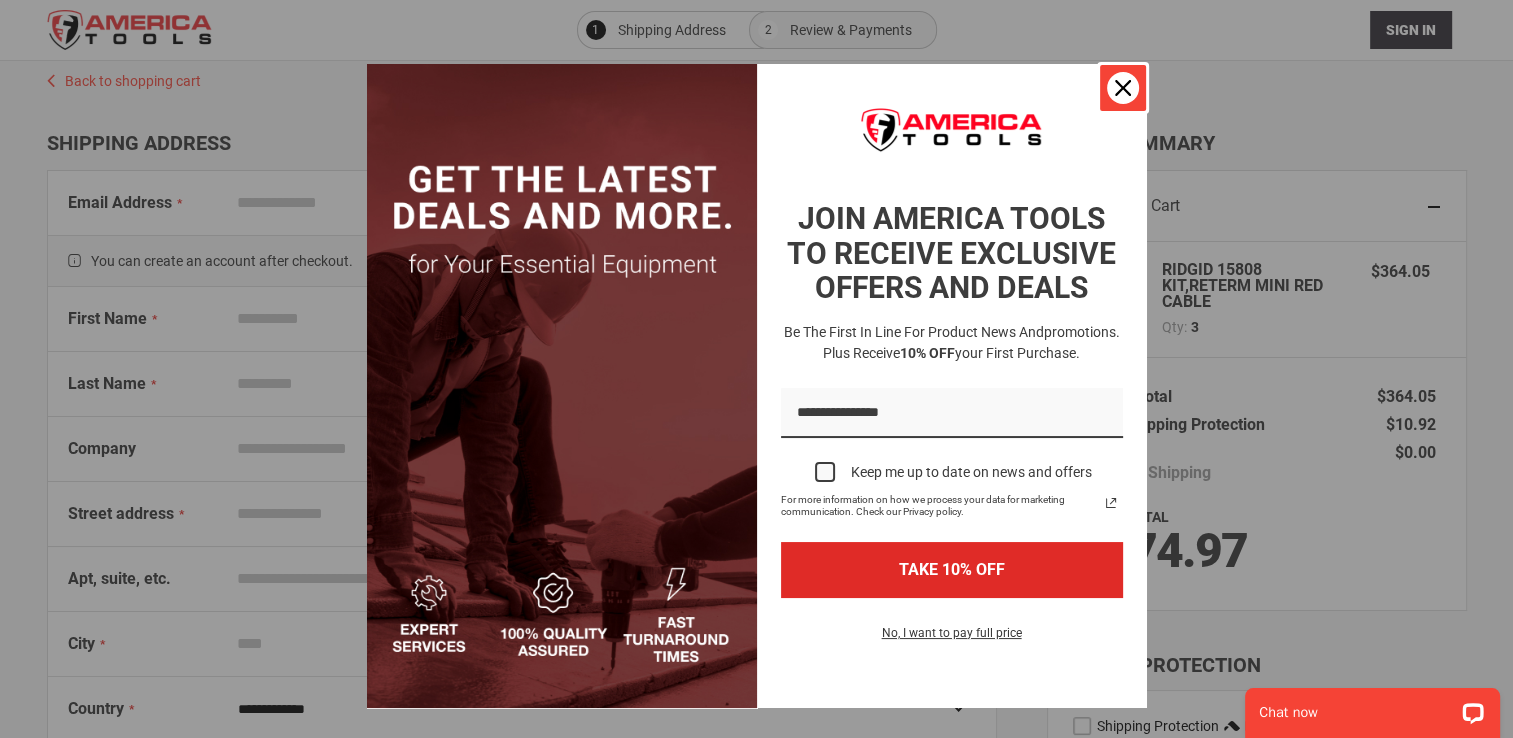 click 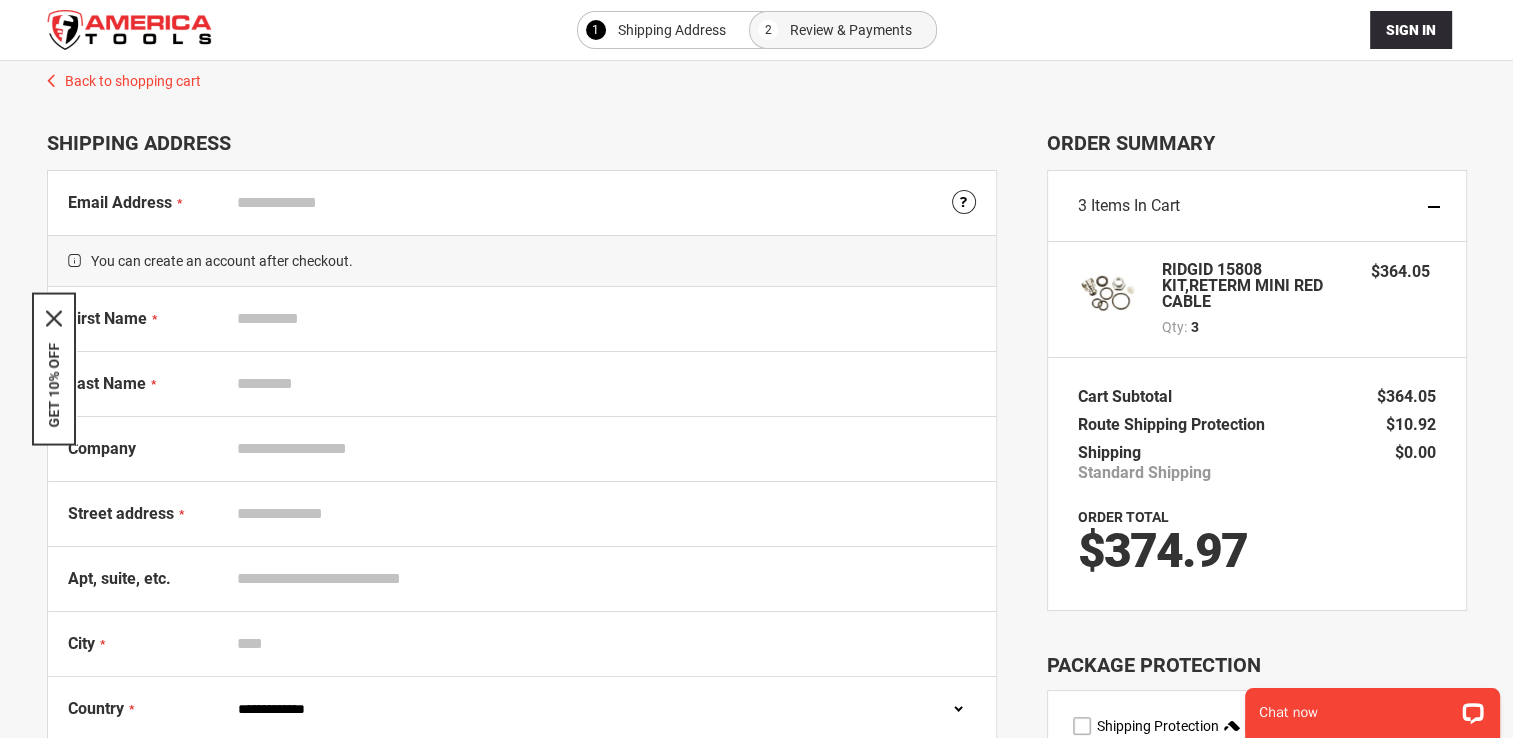 click on "Email Address" at bounding box center [602, 203] 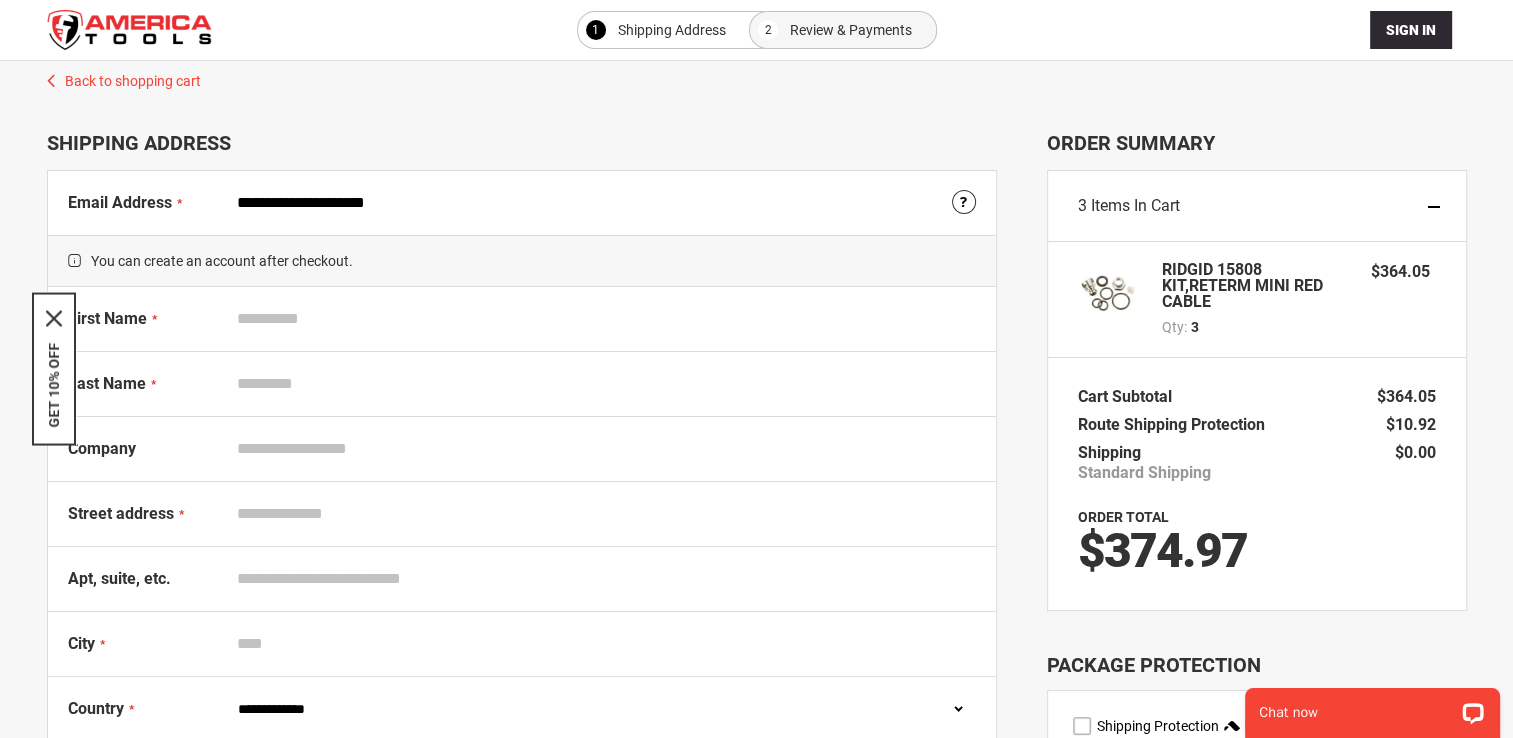 click on "First Name" at bounding box center (602, 319) 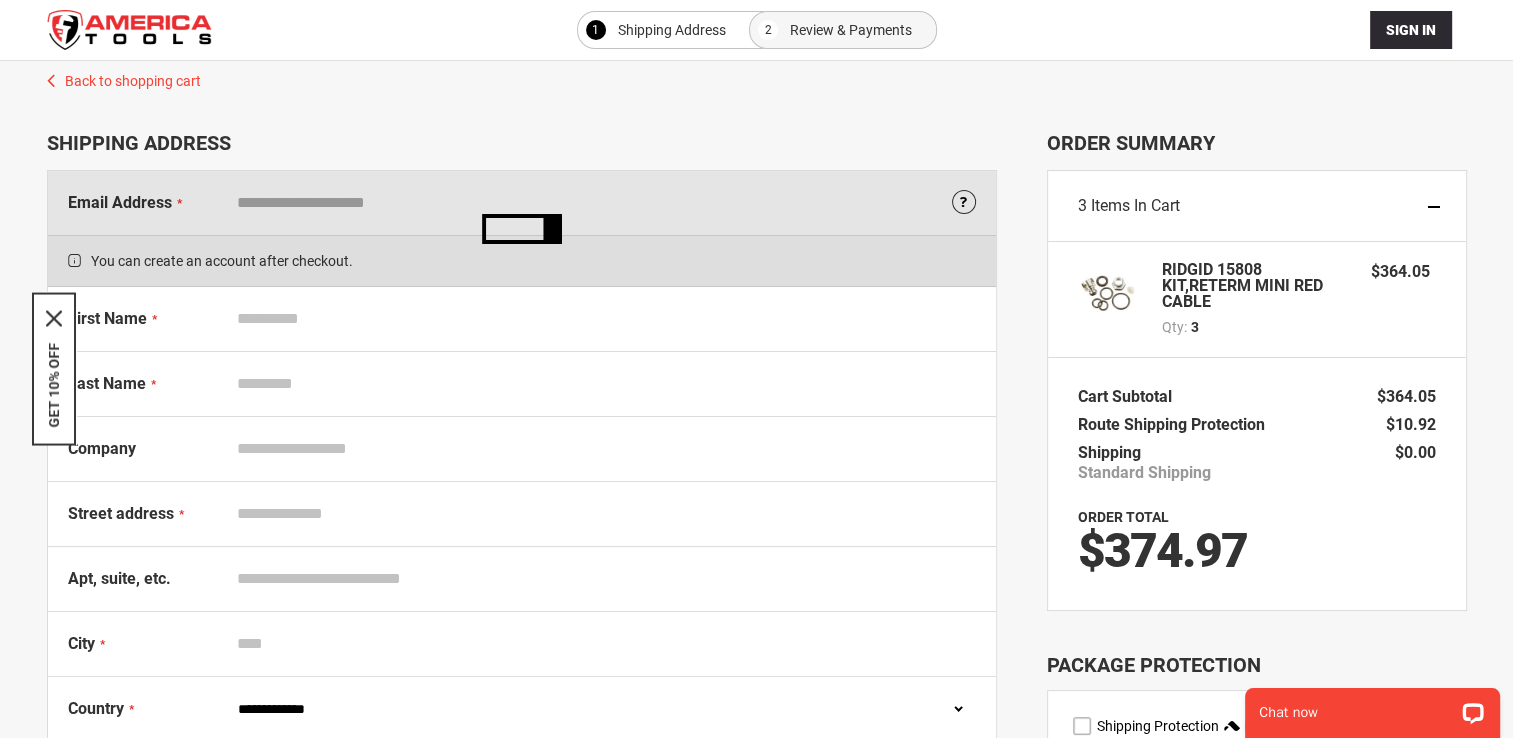 type on "*****" 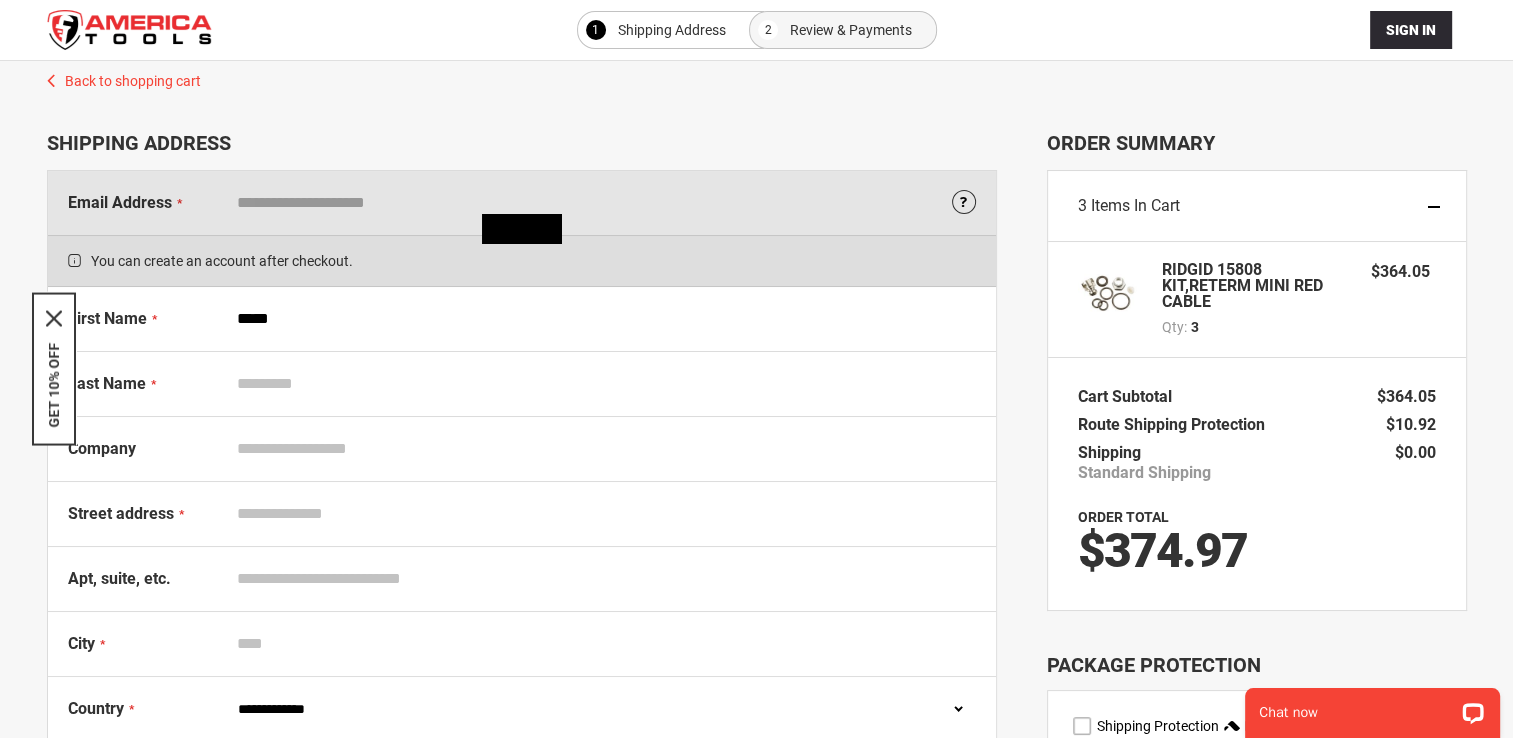 type on "*******" 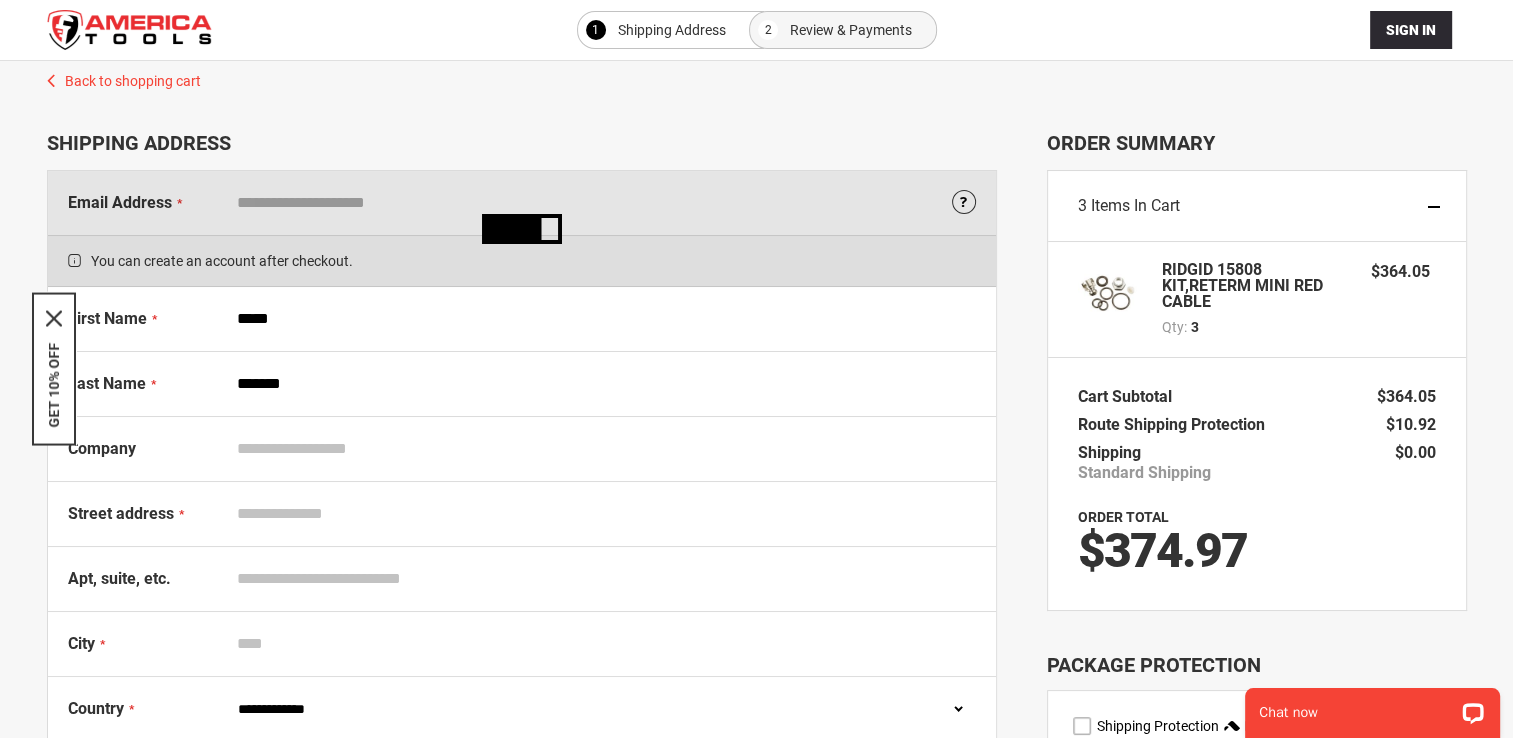 type on "*********" 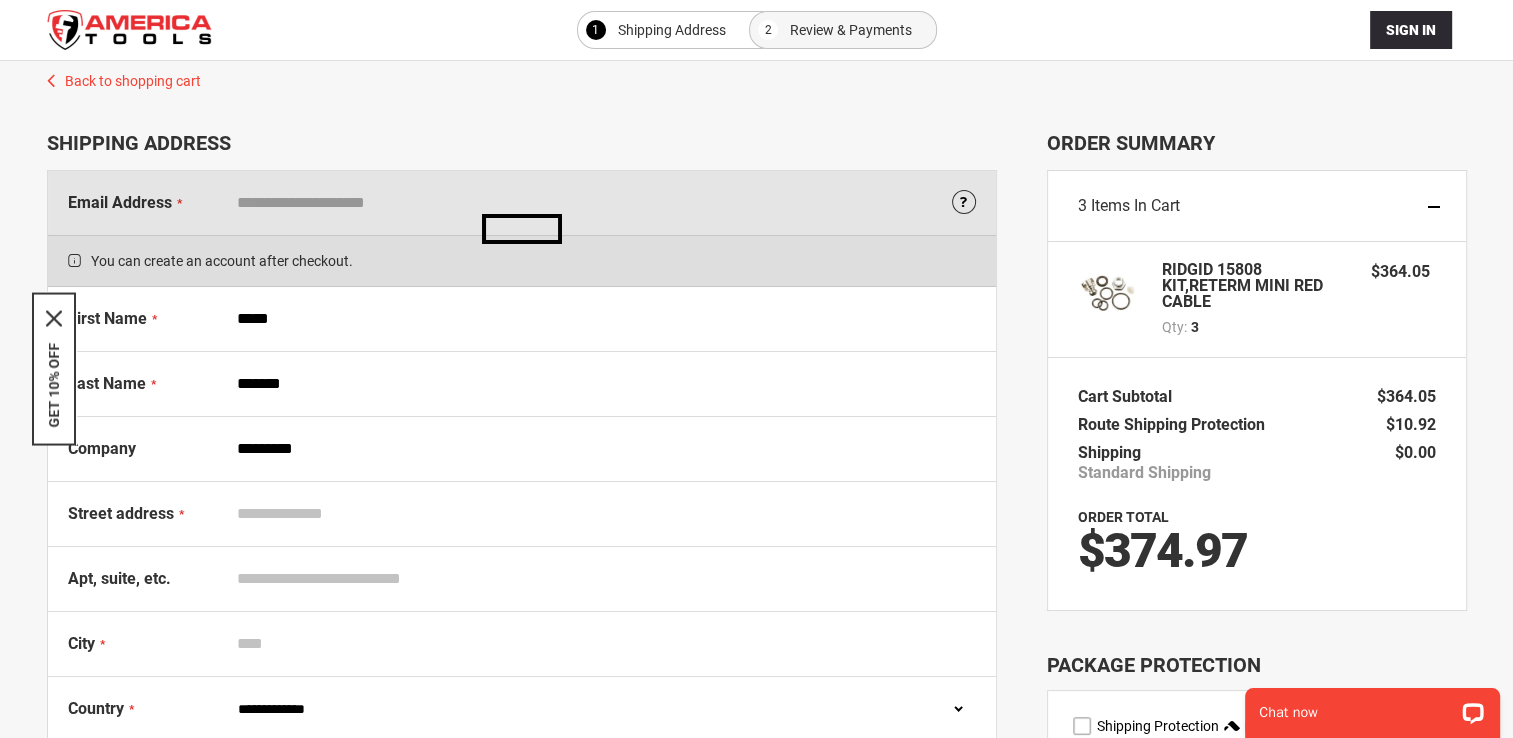 type on "**********" 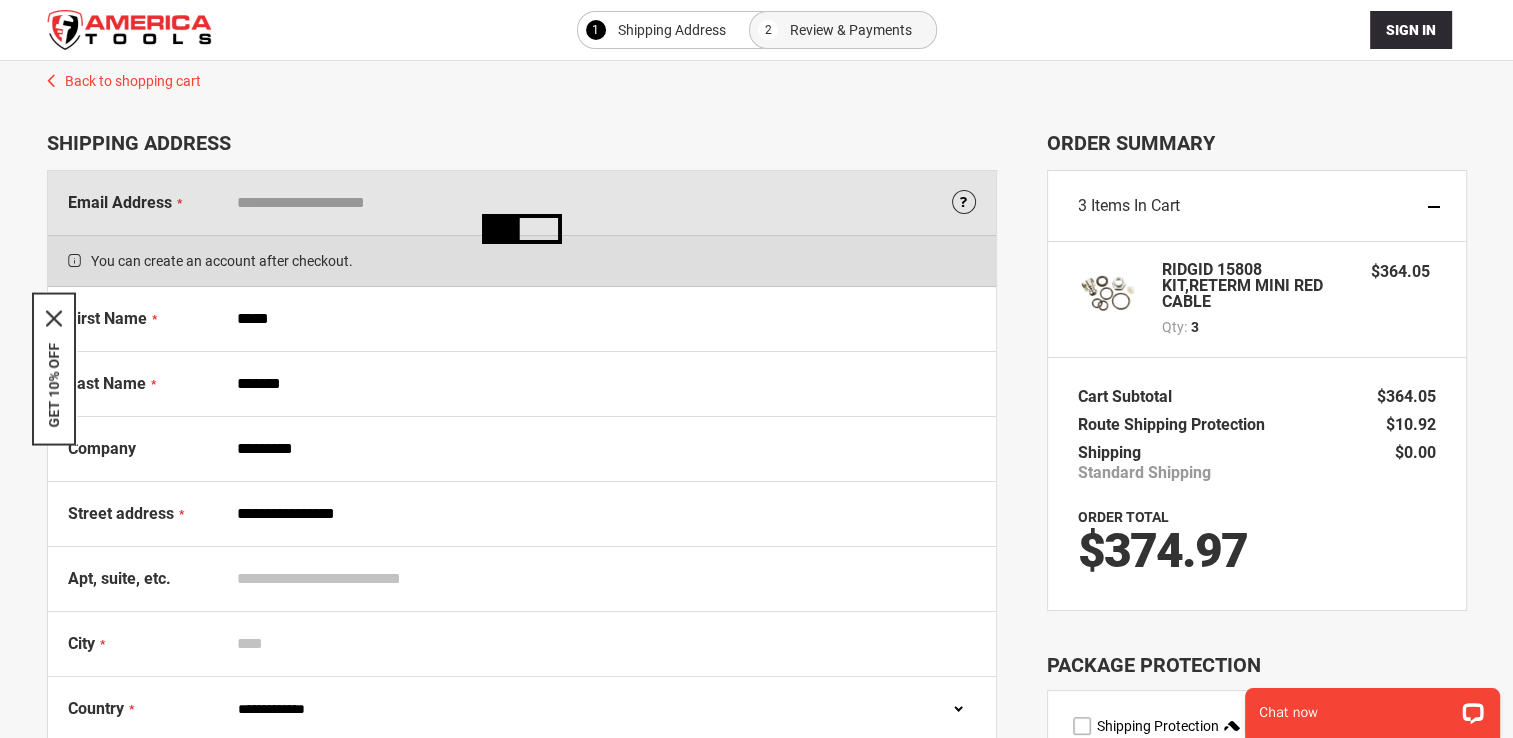 type on "******" 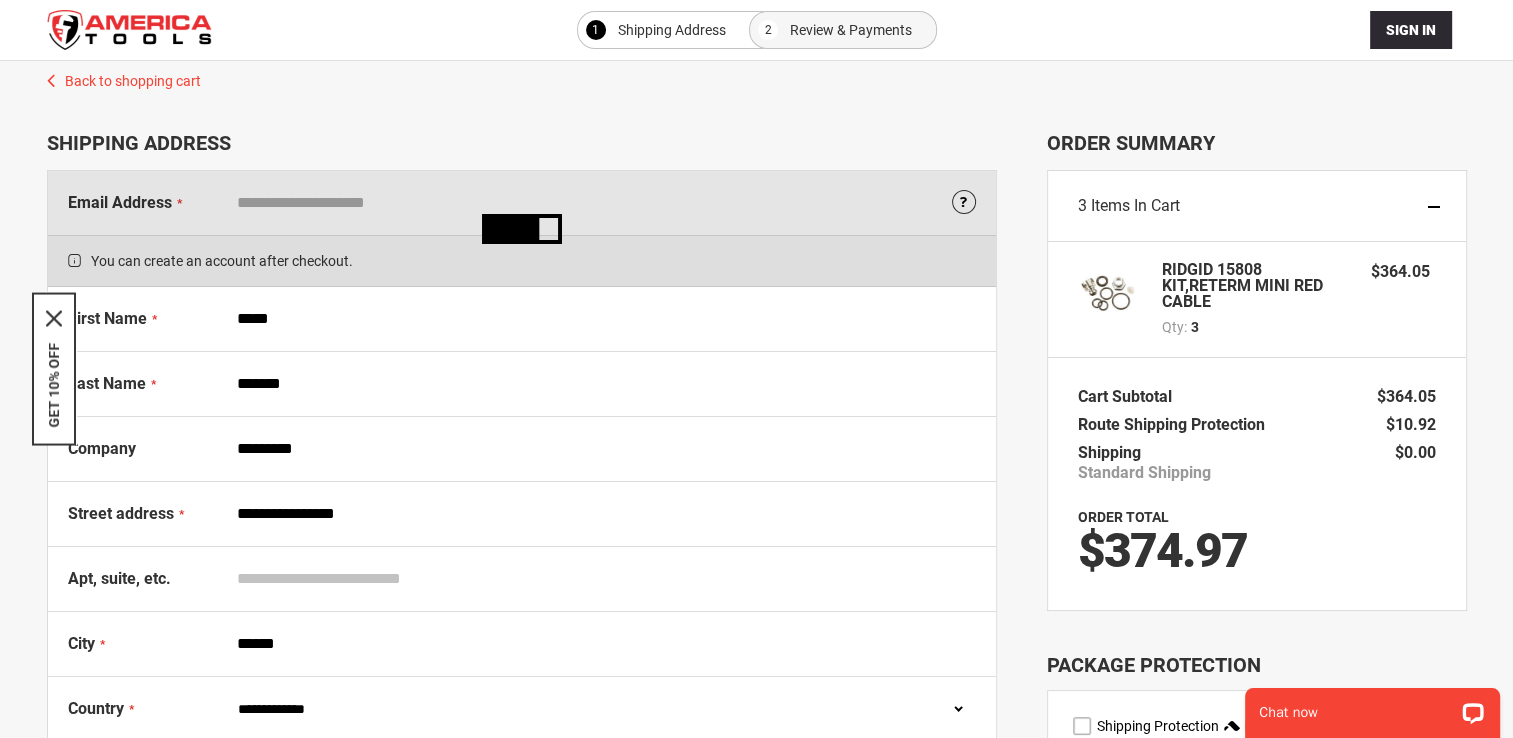 select on "**" 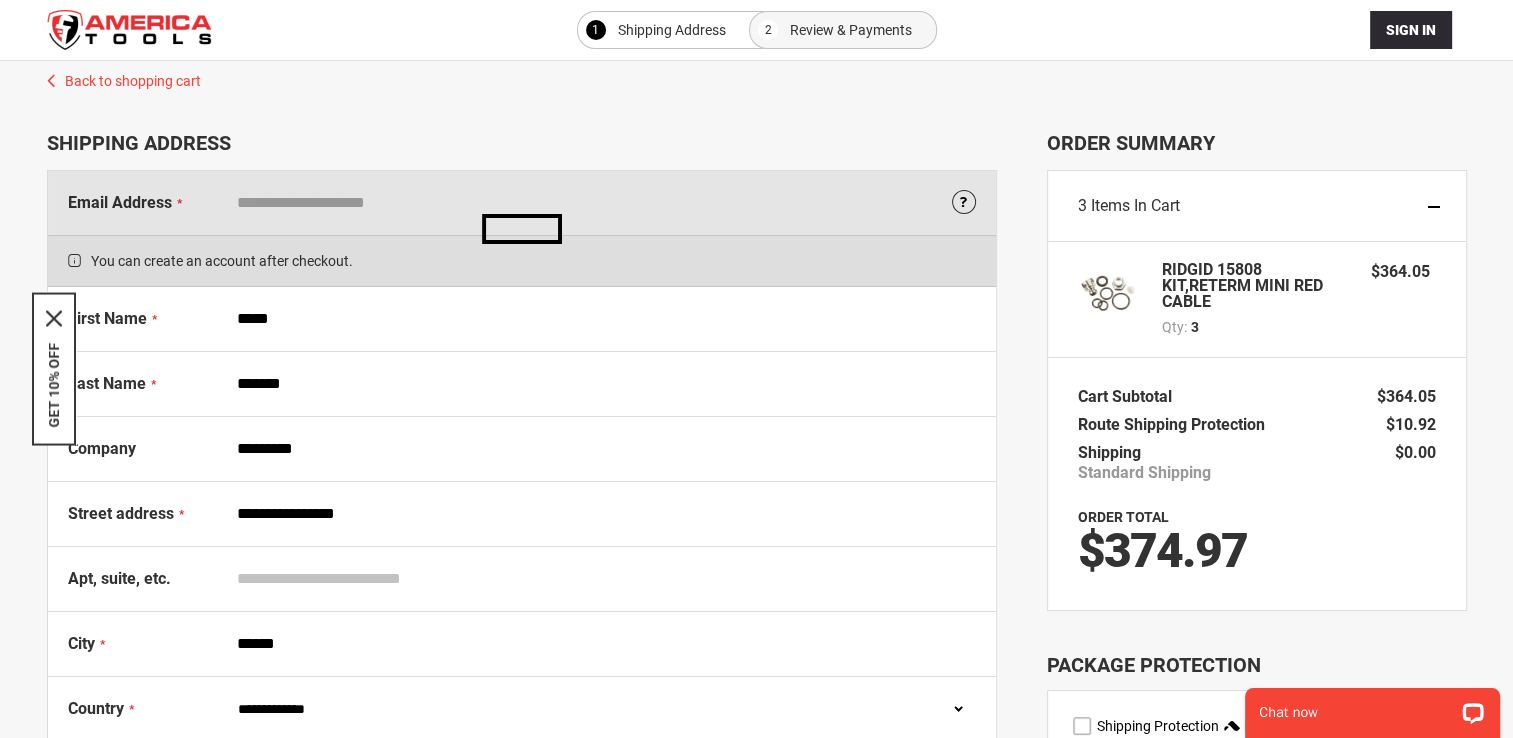 type on "*****" 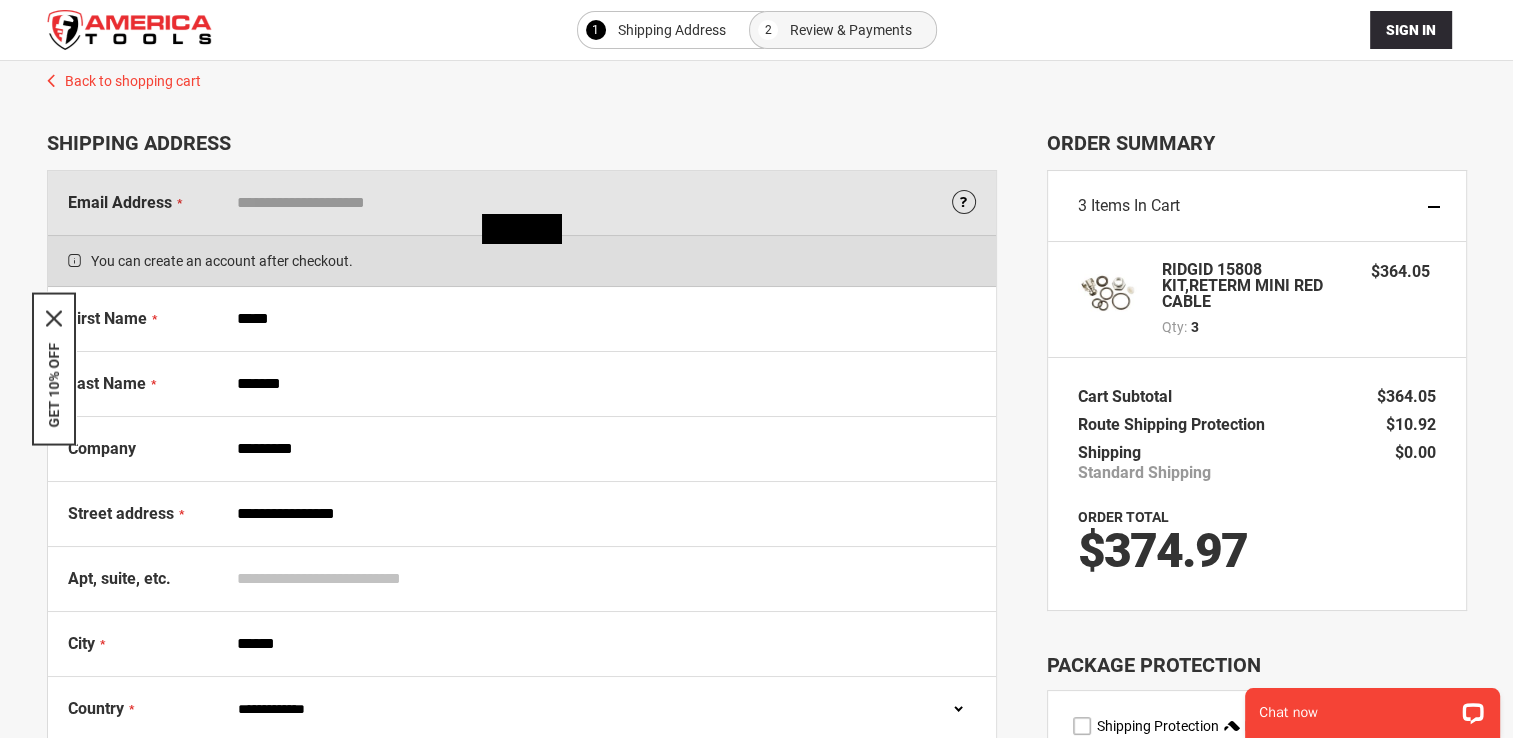 type on "**********" 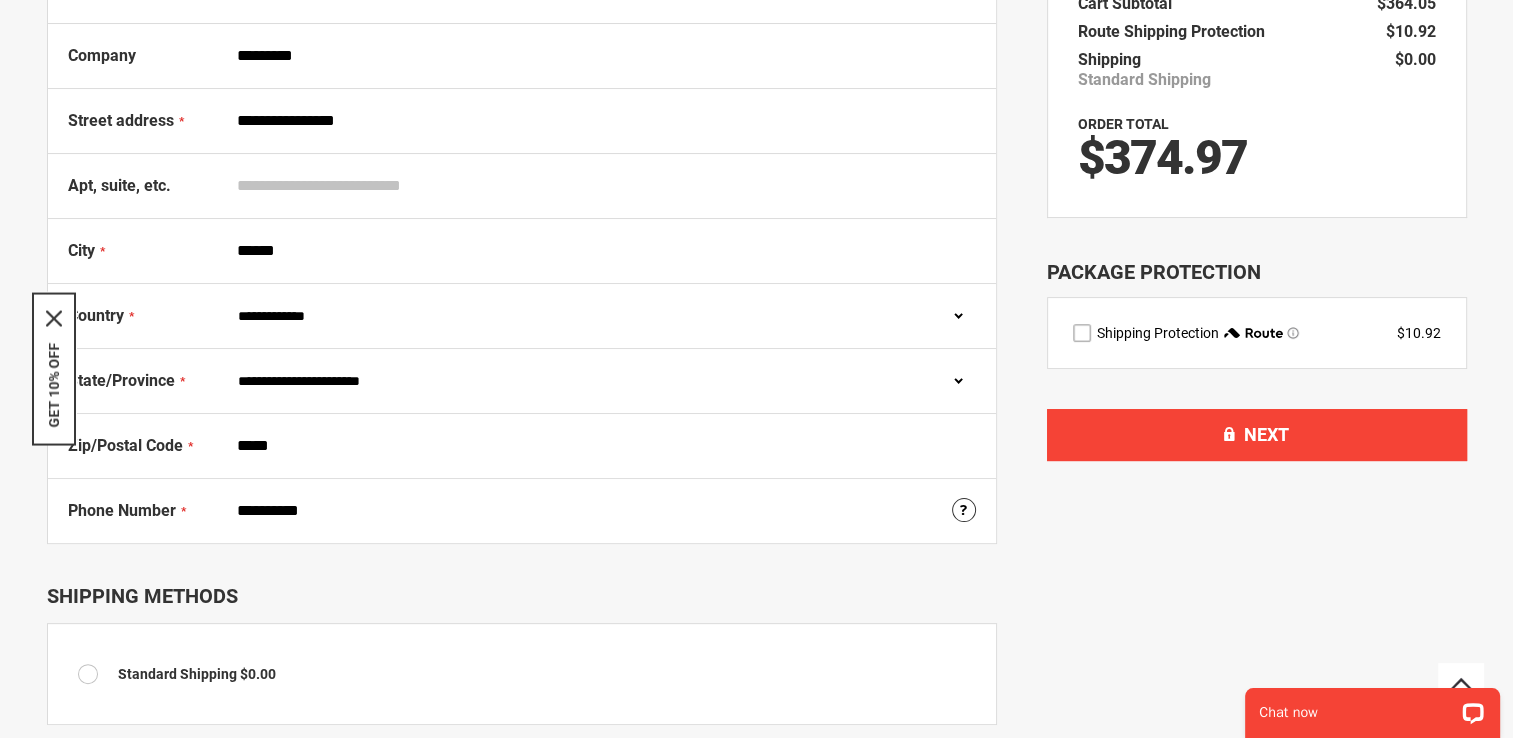 scroll, scrollTop: 400, scrollLeft: 0, axis: vertical 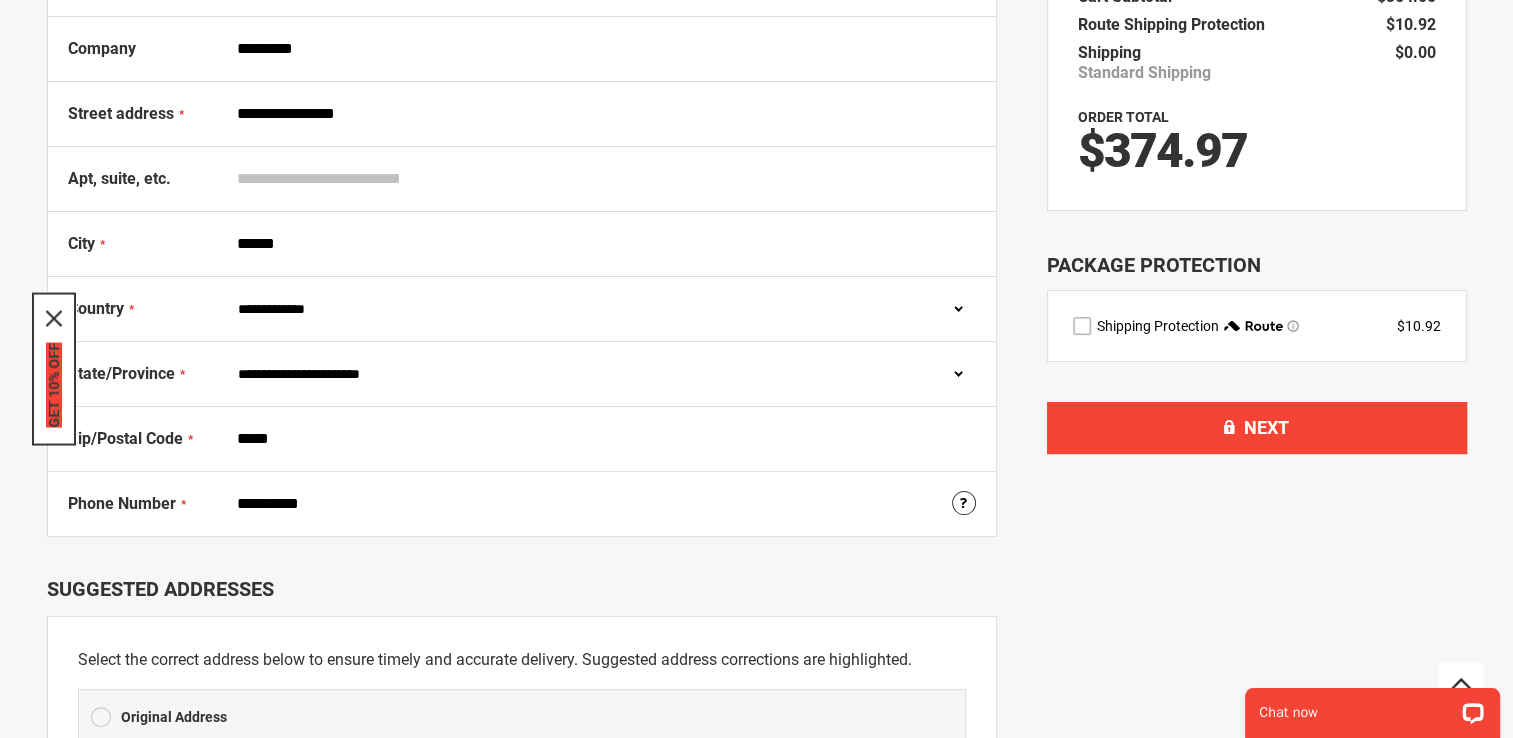 click on "GET 10% OFF" at bounding box center [54, 385] 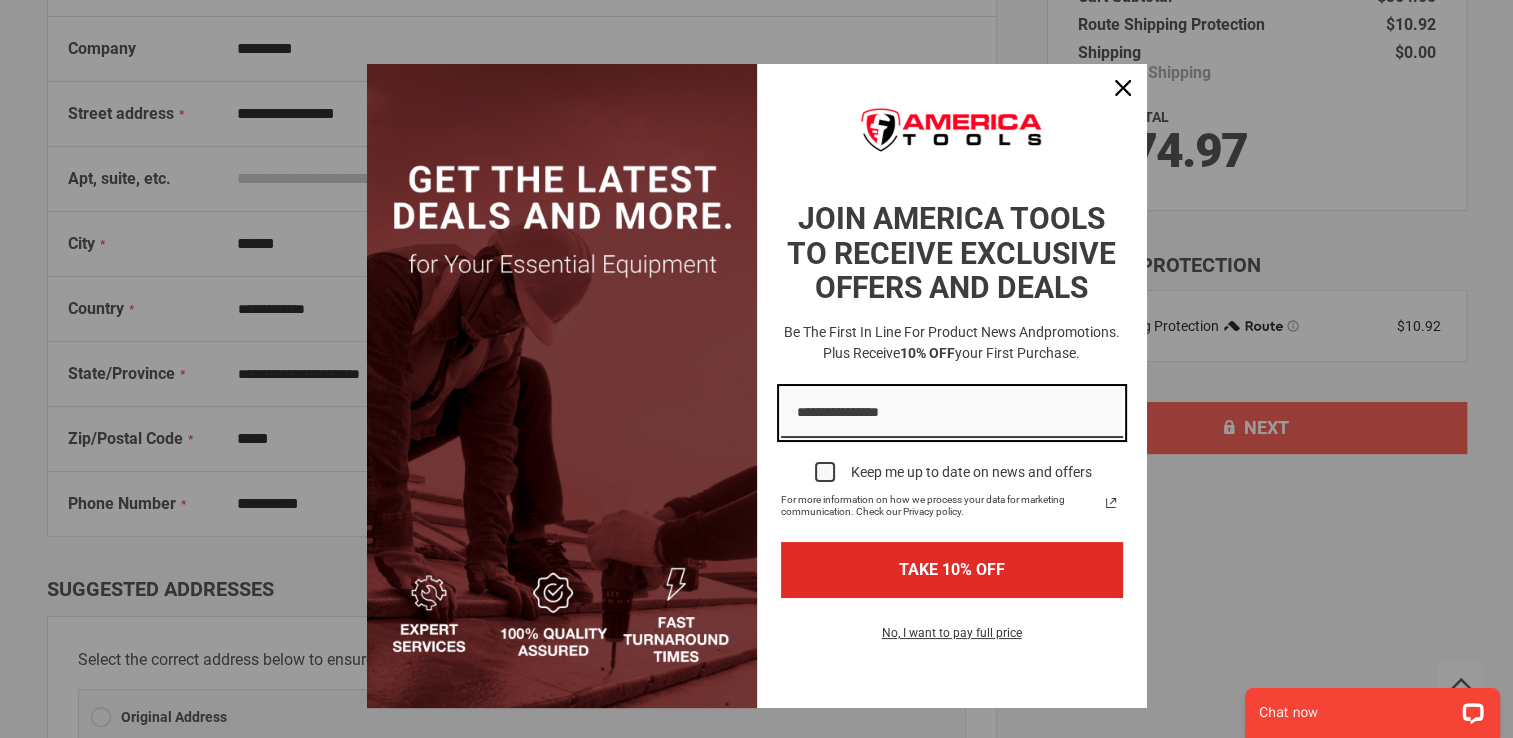 click at bounding box center (952, 413) 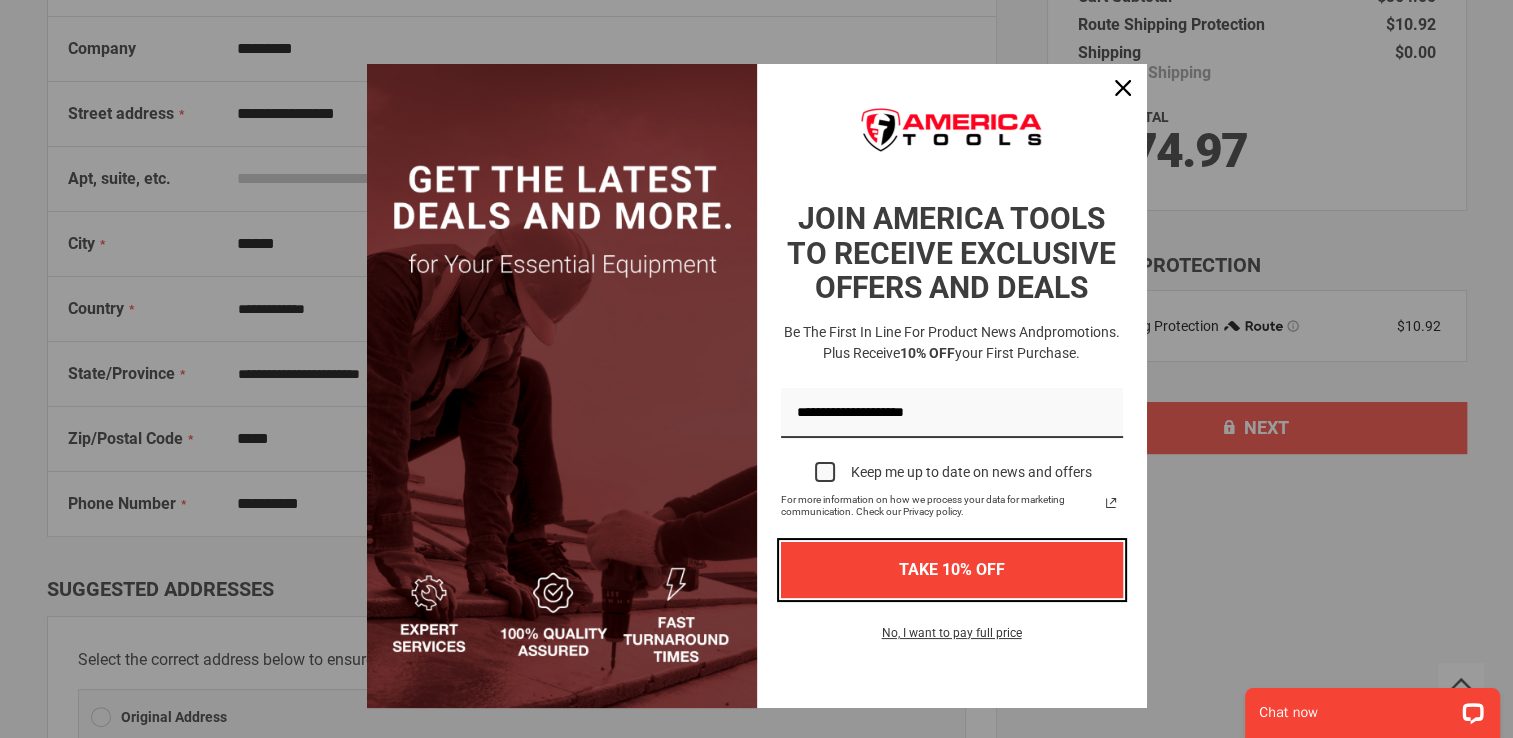 click on "TAKE 10% OFF" at bounding box center (952, 569) 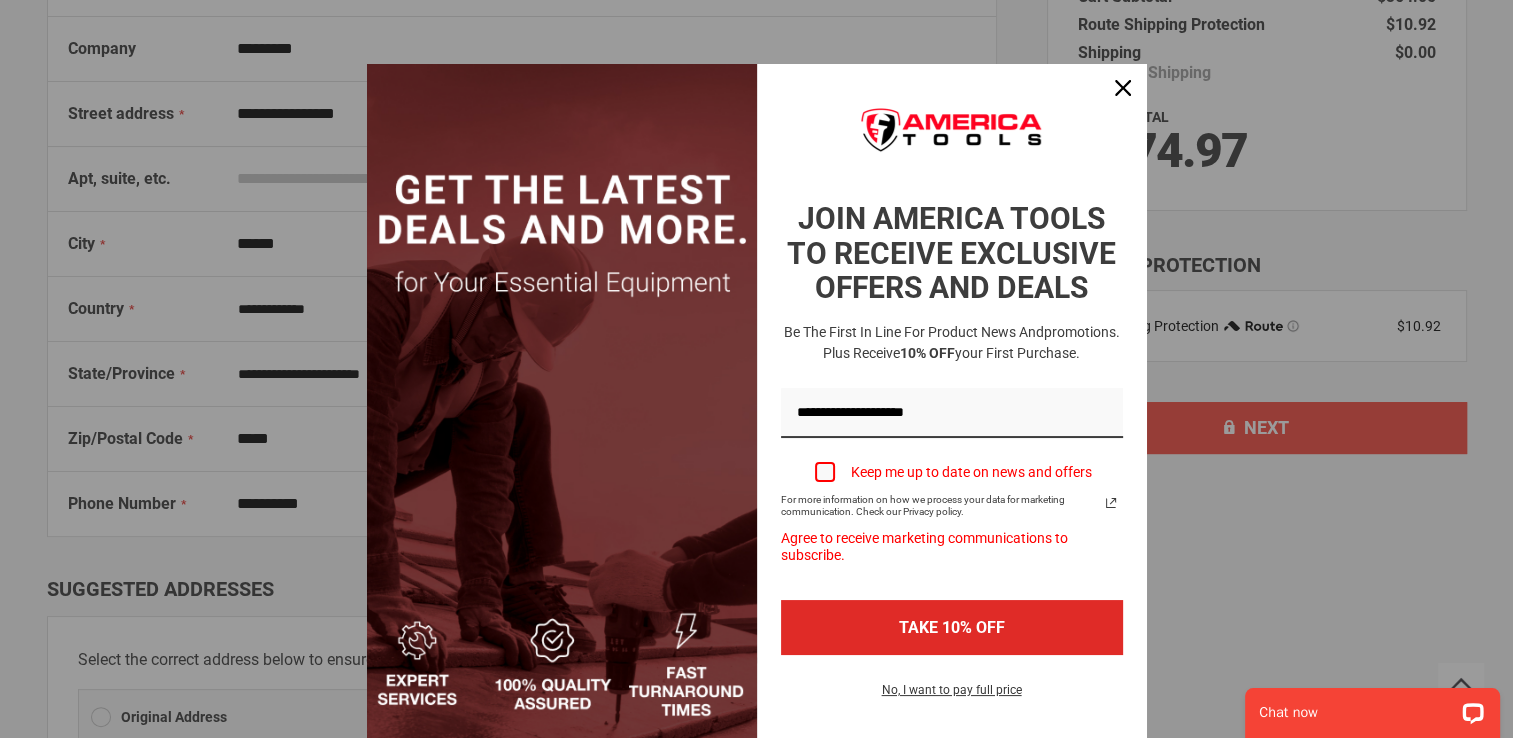 click at bounding box center [825, 472] 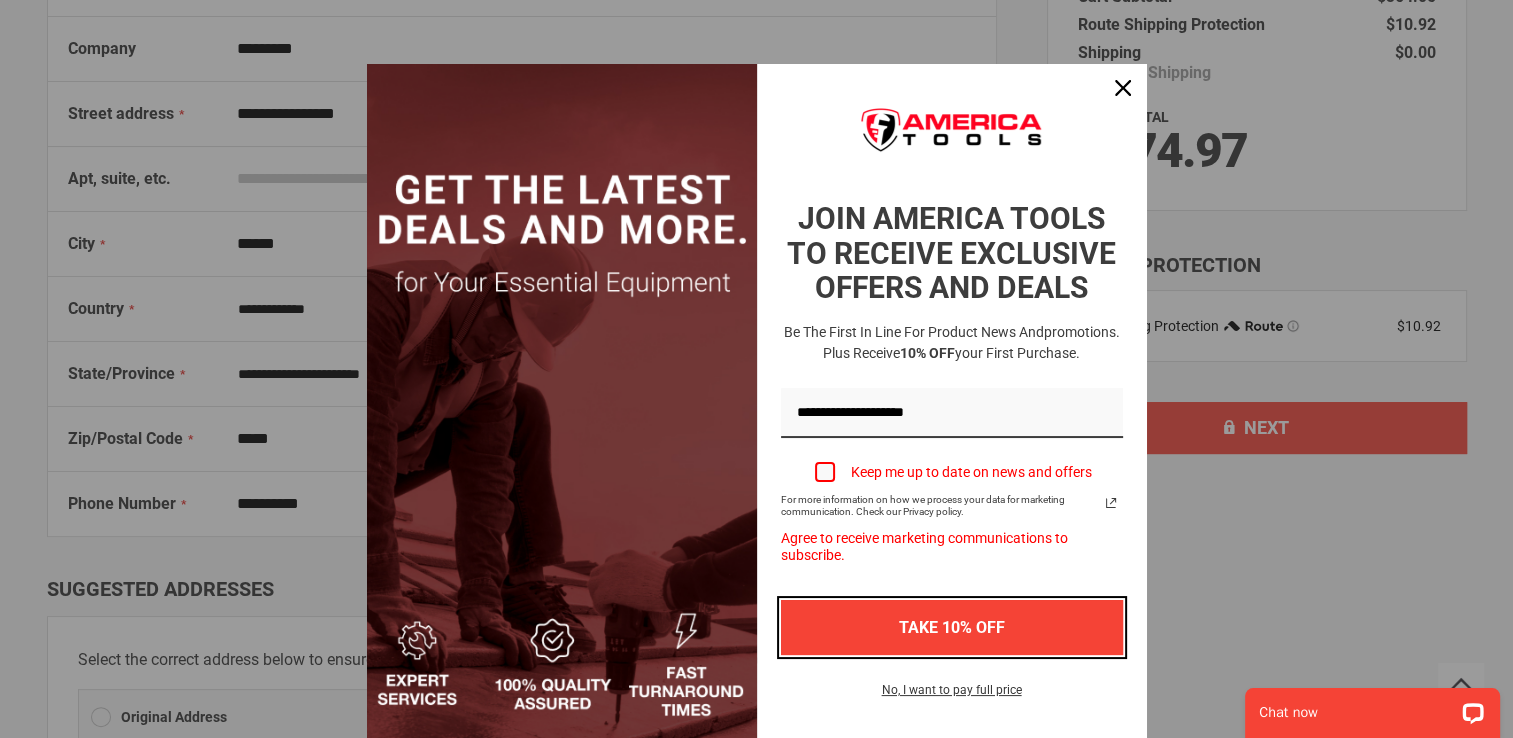 click on "TAKE 10% OFF" at bounding box center [952, 627] 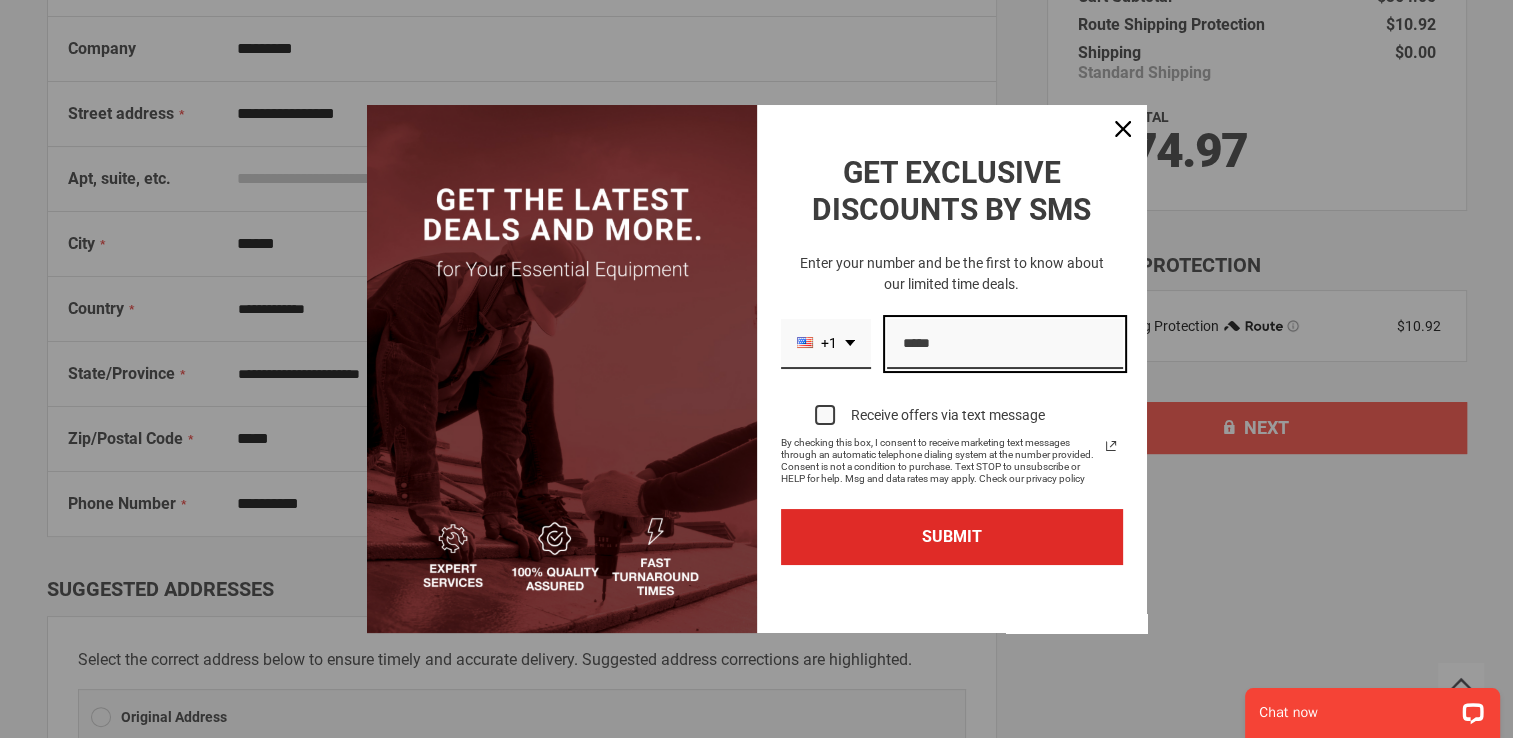 click at bounding box center (1005, 344) 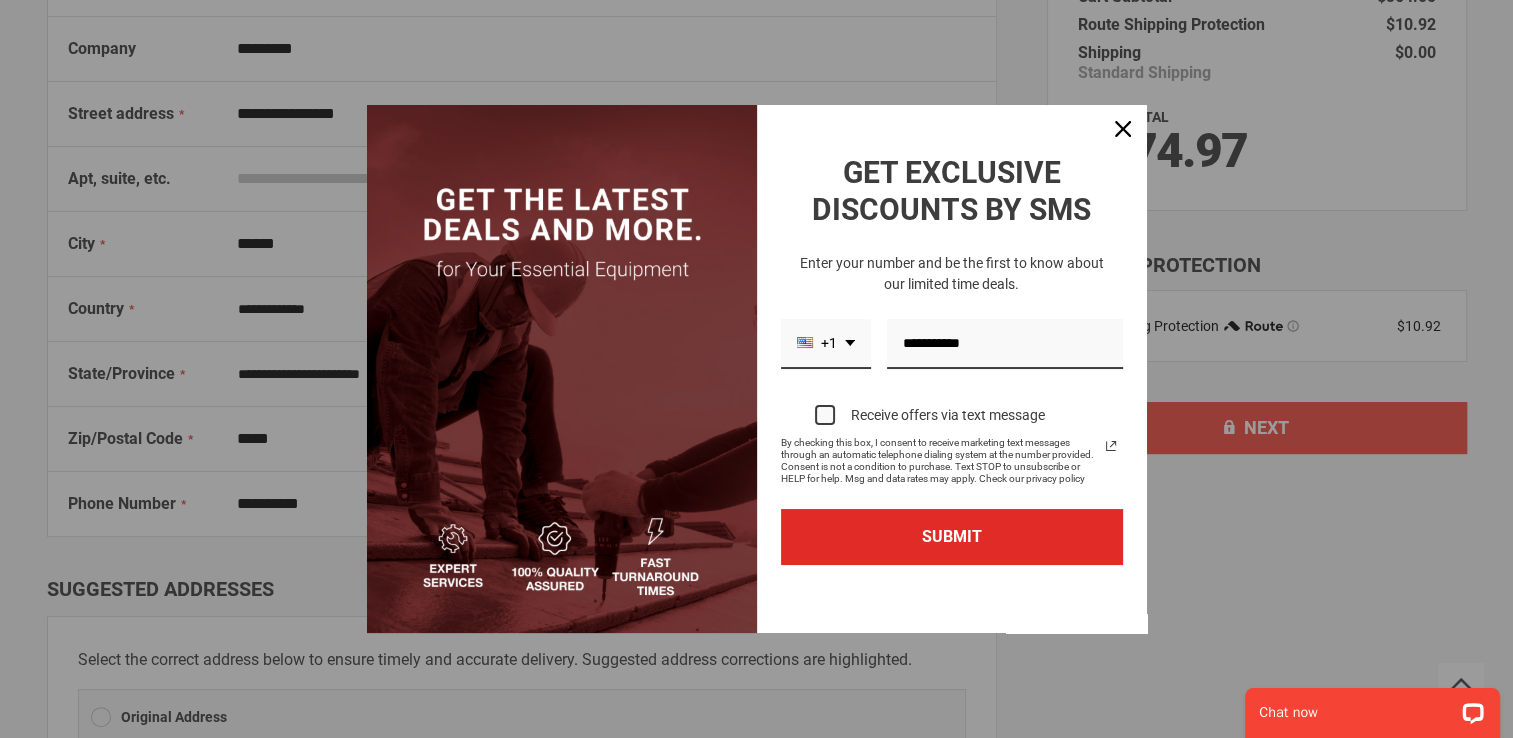 click at bounding box center [825, 415] 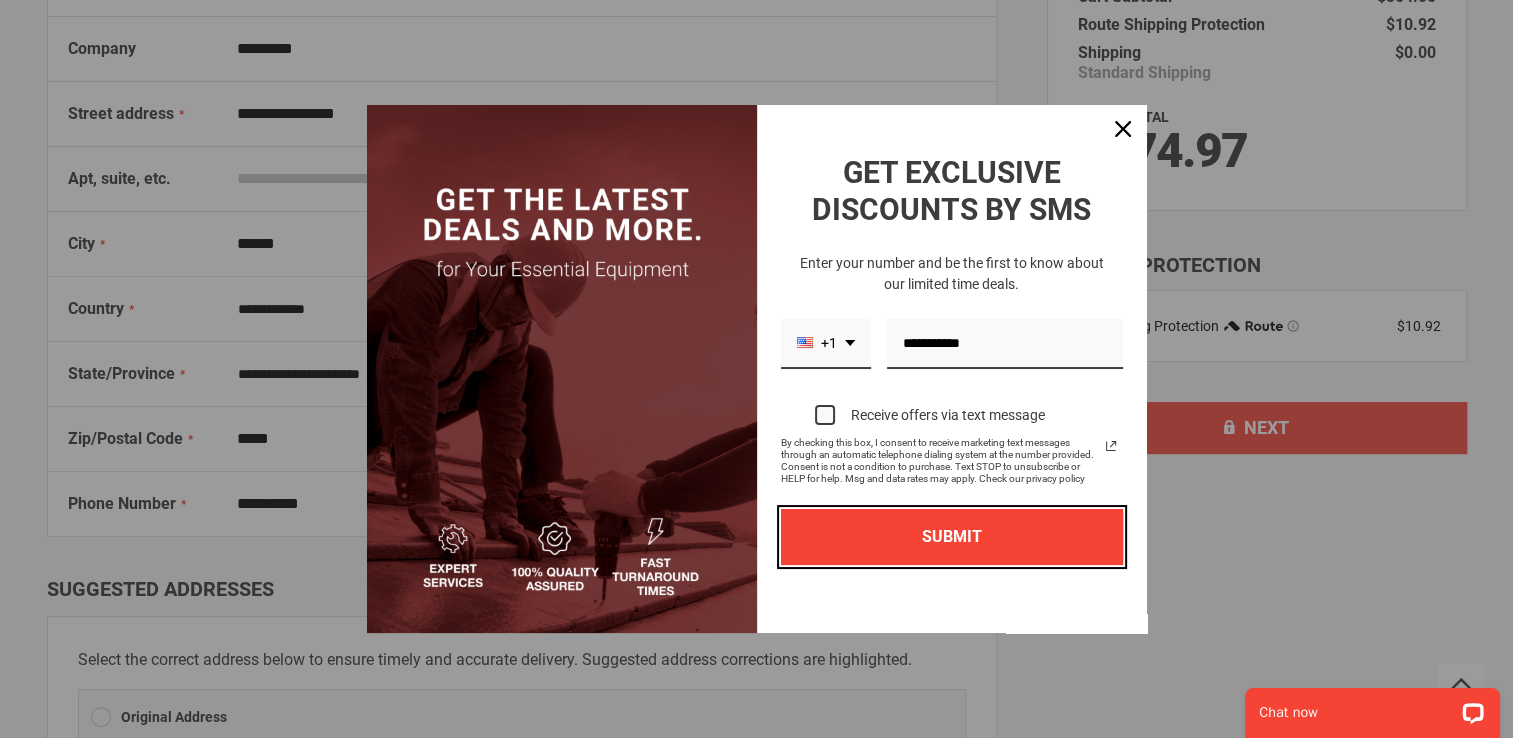 click on "SUBMIT" at bounding box center [952, 536] 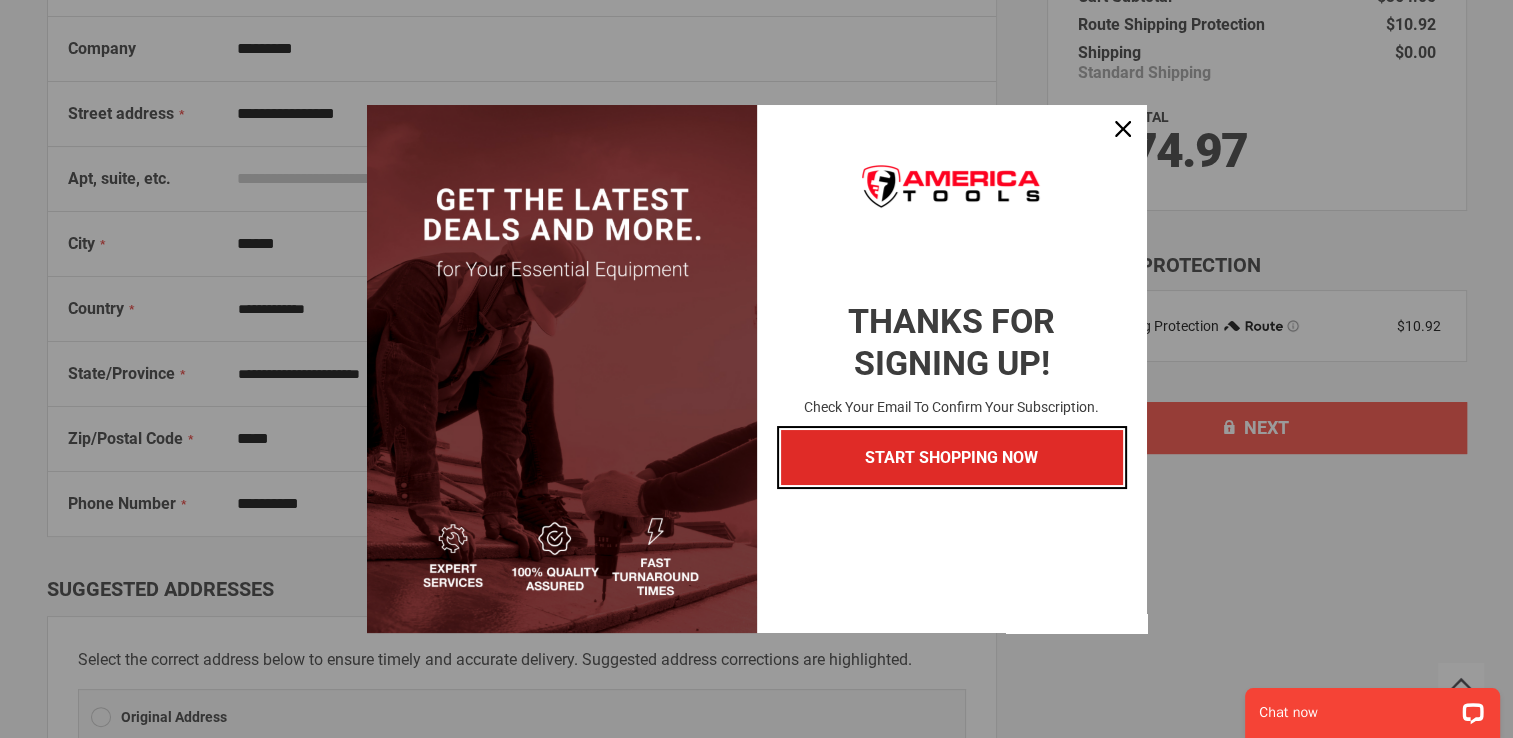 click on "START SHOPPING NOW" at bounding box center [952, 457] 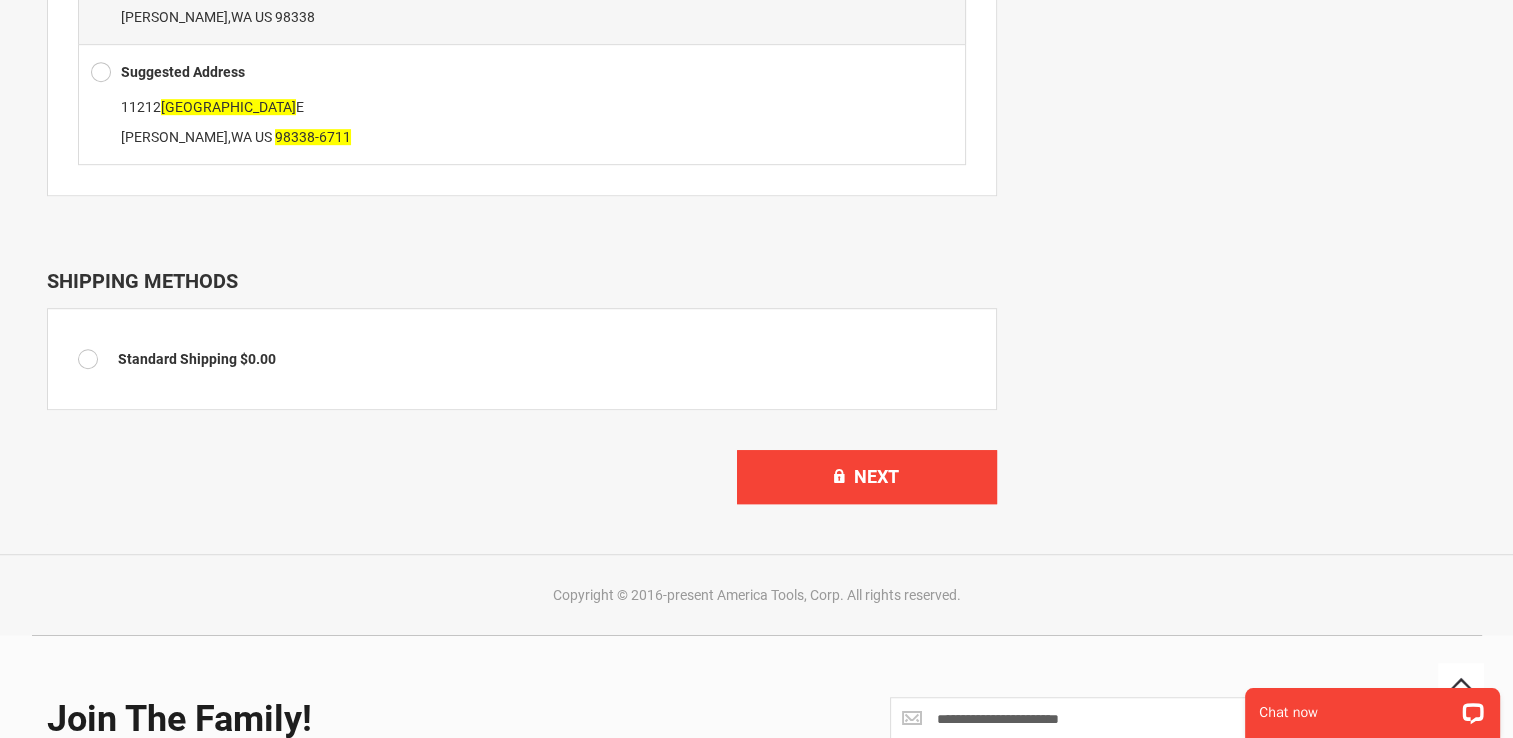 scroll, scrollTop: 1200, scrollLeft: 0, axis: vertical 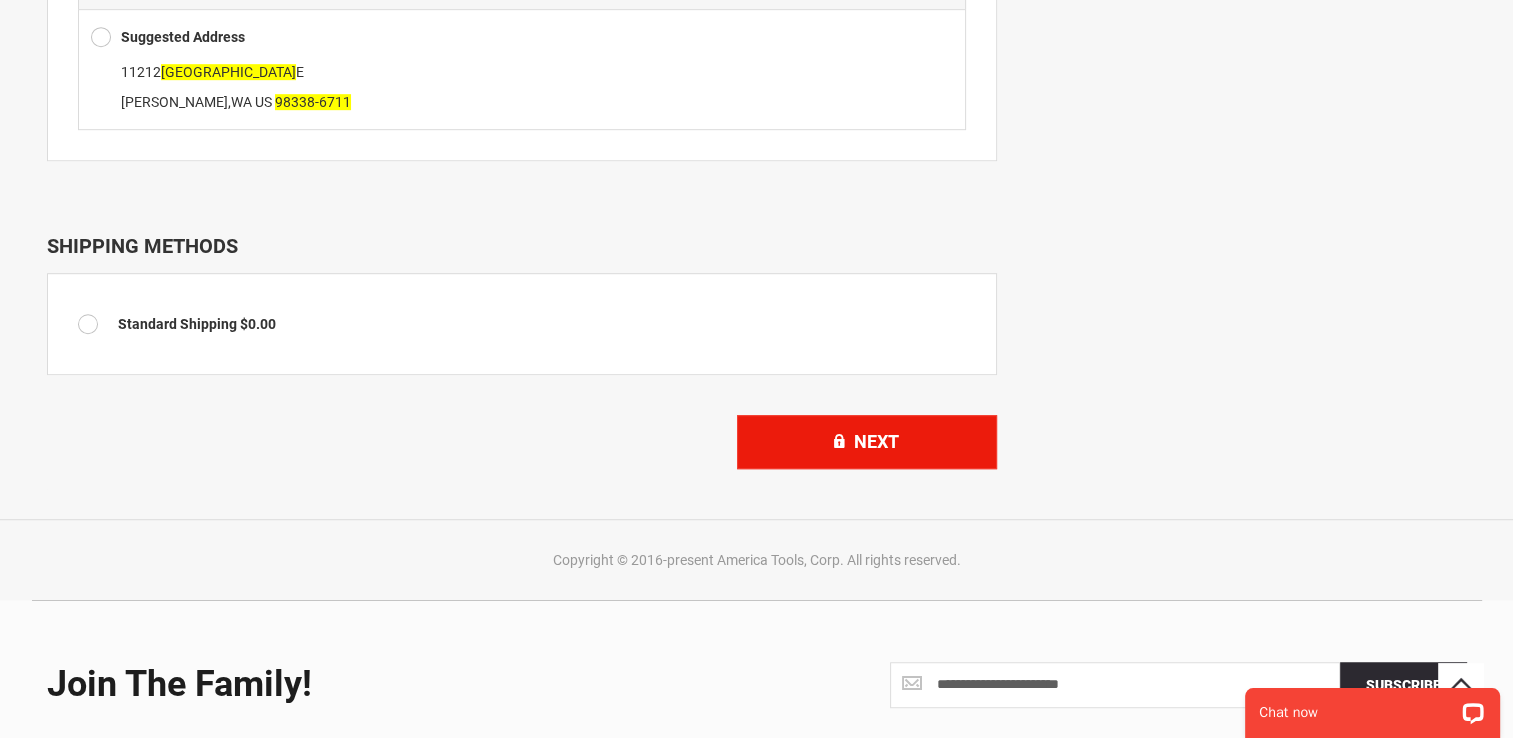 click on "Next" at bounding box center (867, 442) 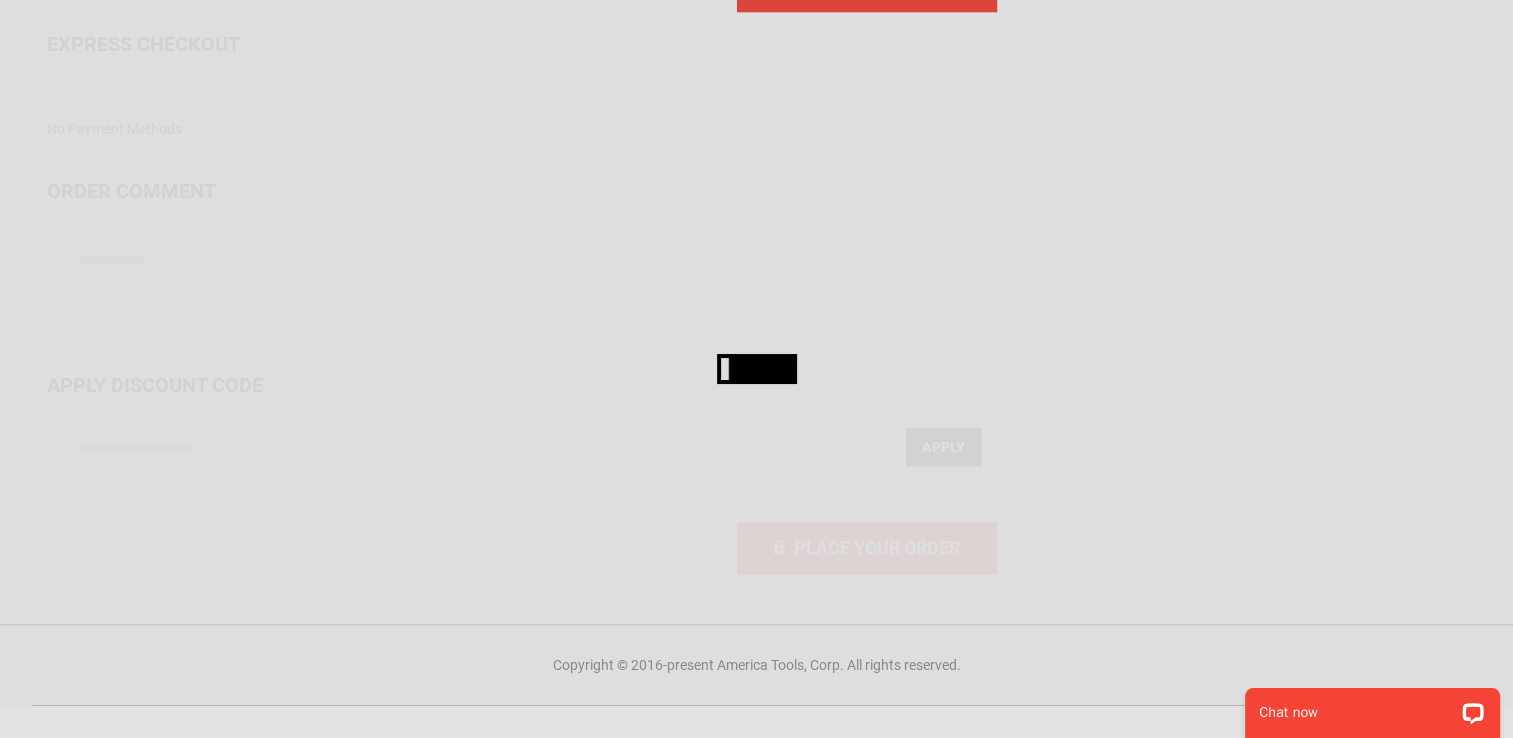scroll, scrollTop: 0, scrollLeft: 0, axis: both 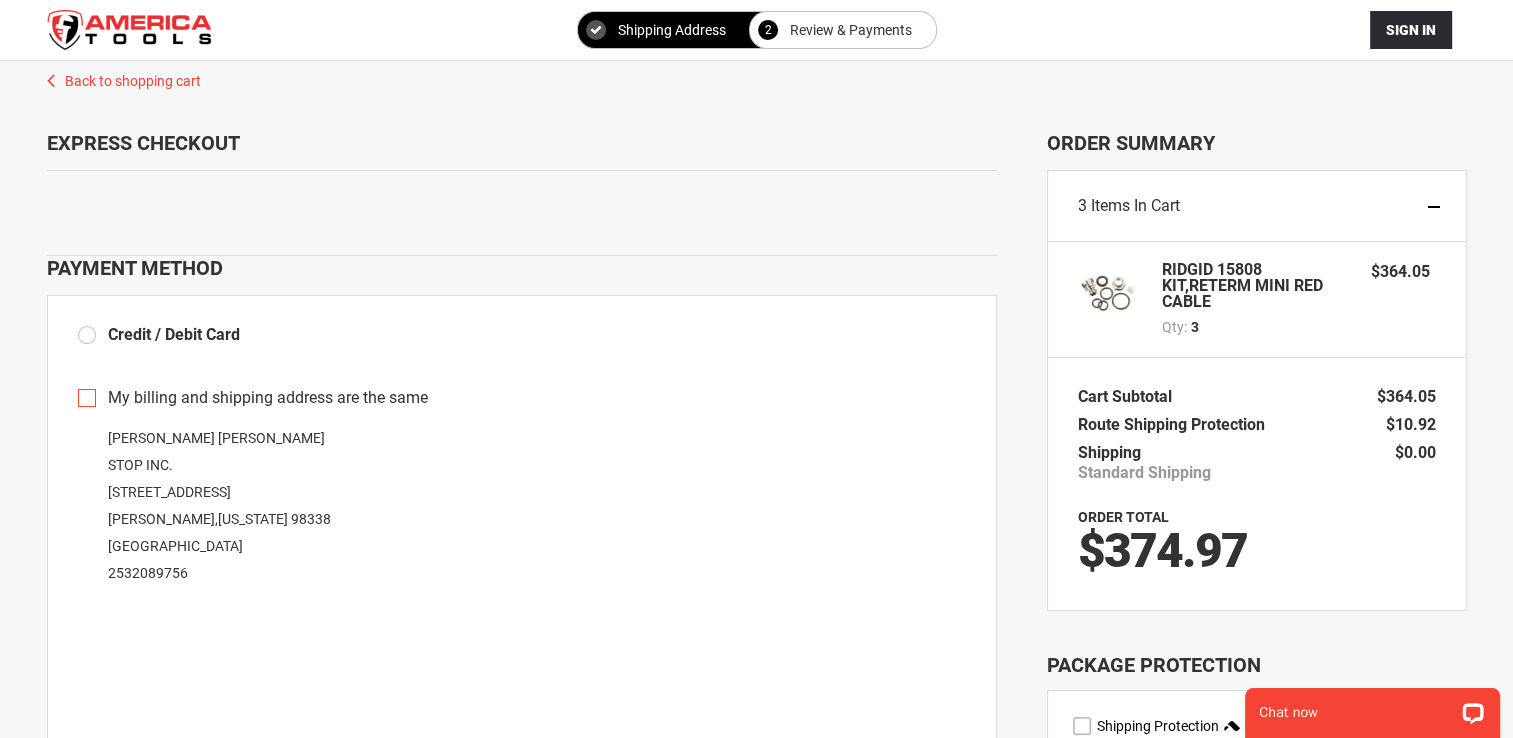 click on "Credit / Debit Card" at bounding box center (174, 334) 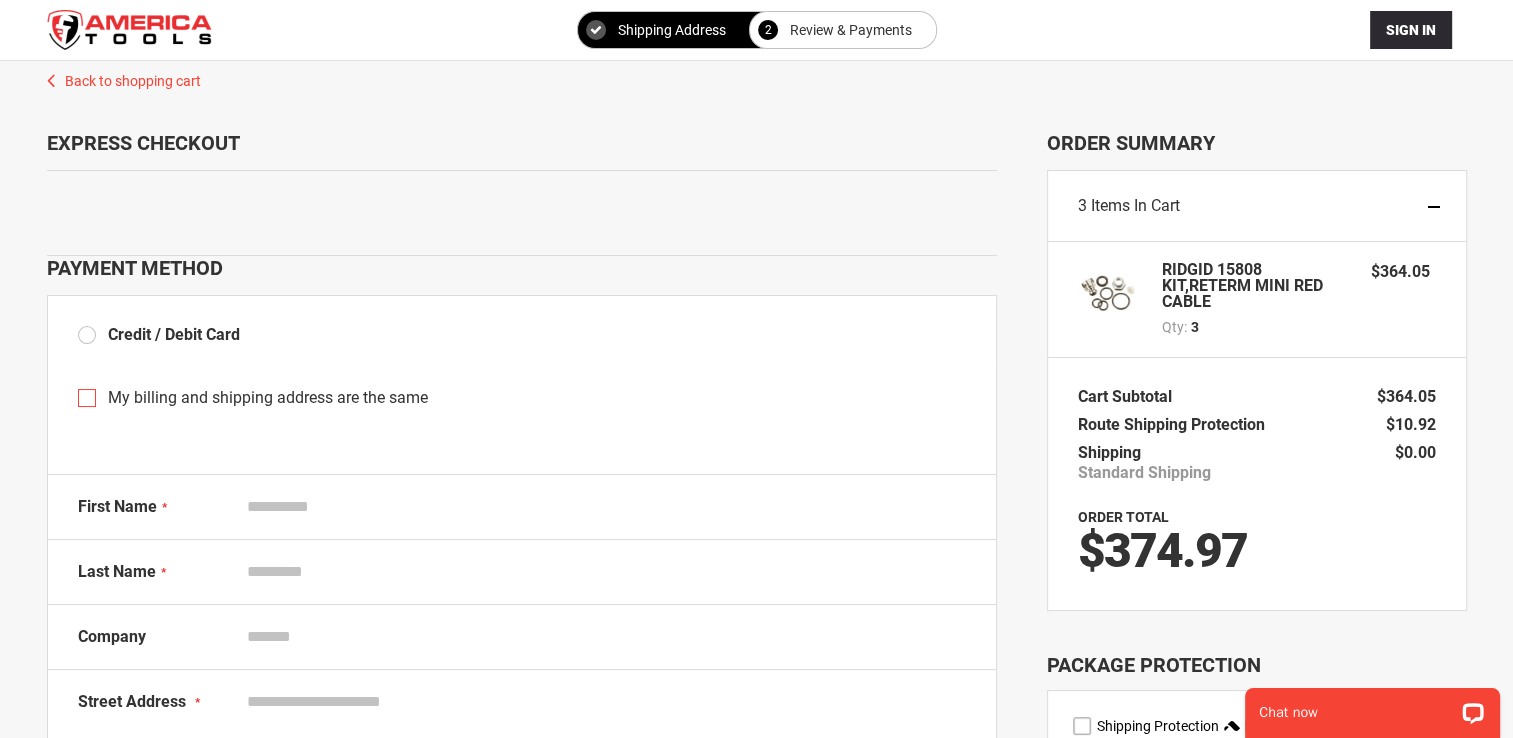 click on "First Name" at bounding box center [602, 507] 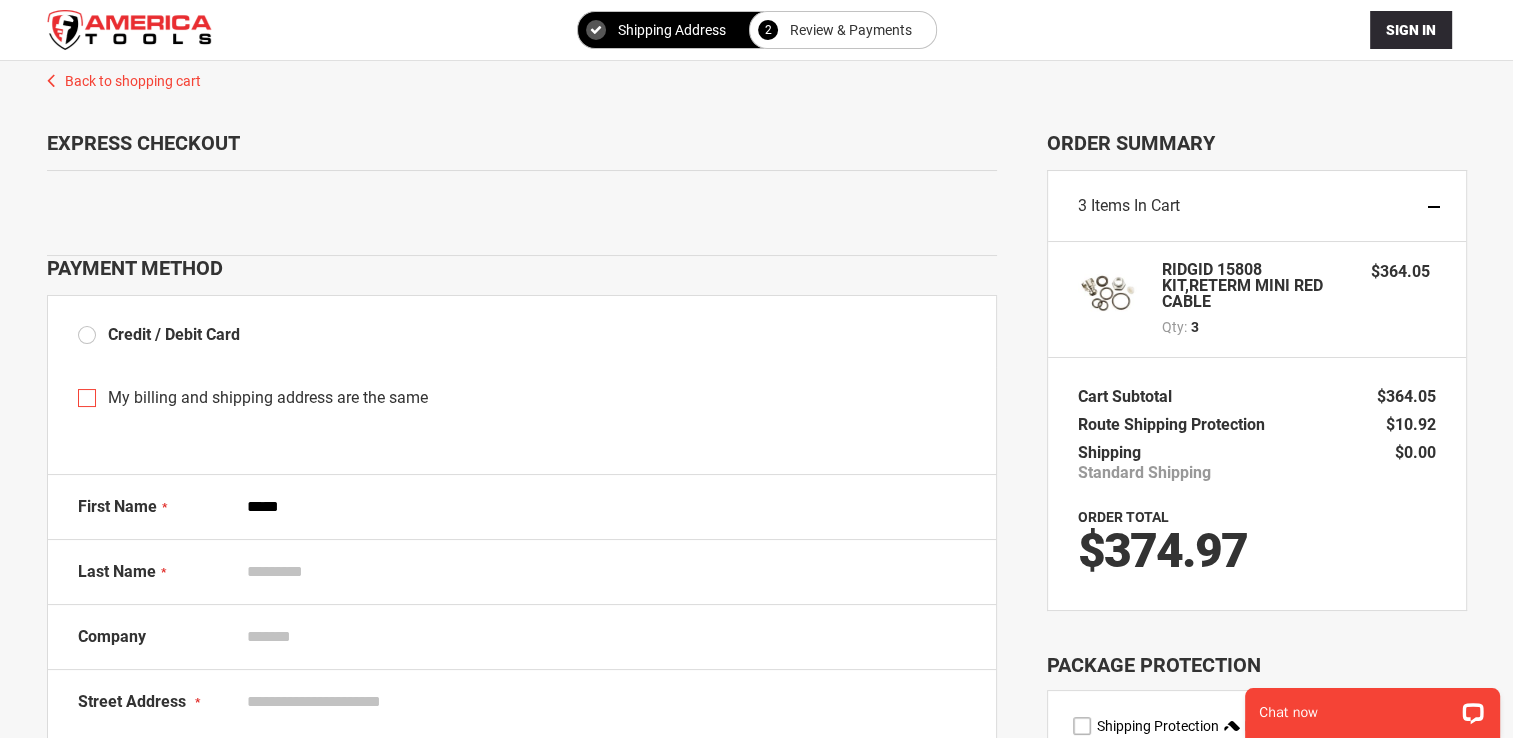 type on "*******" 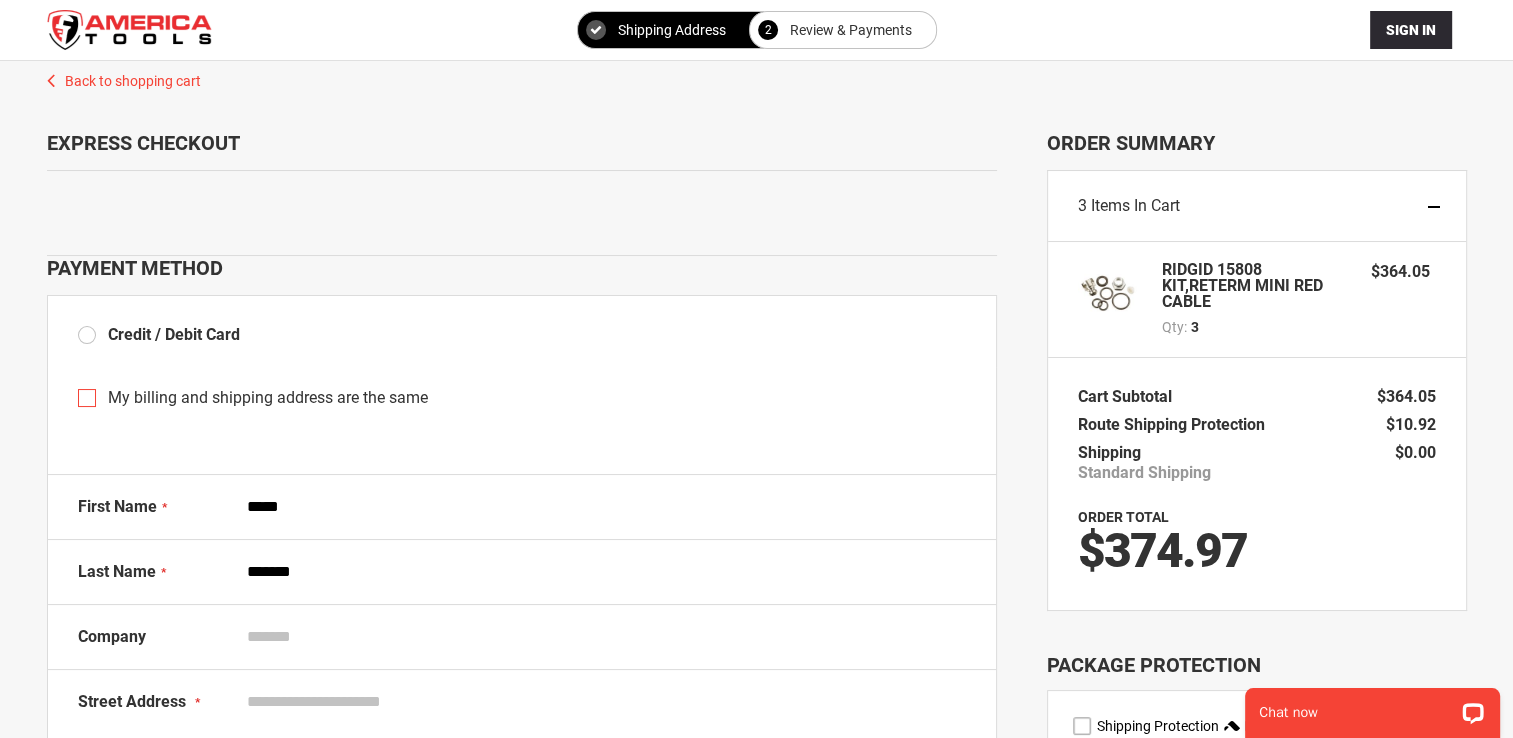 type on "*********" 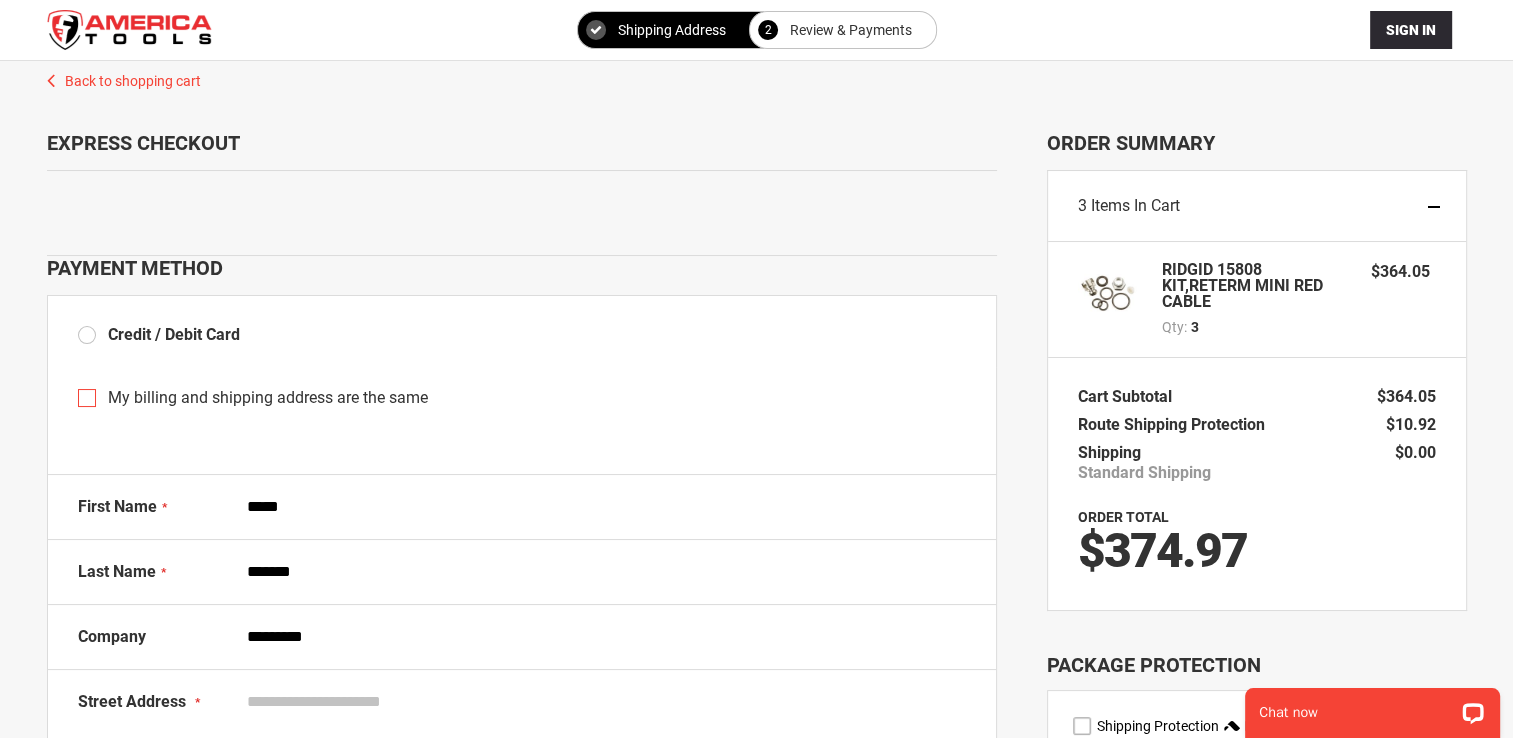 type on "**********" 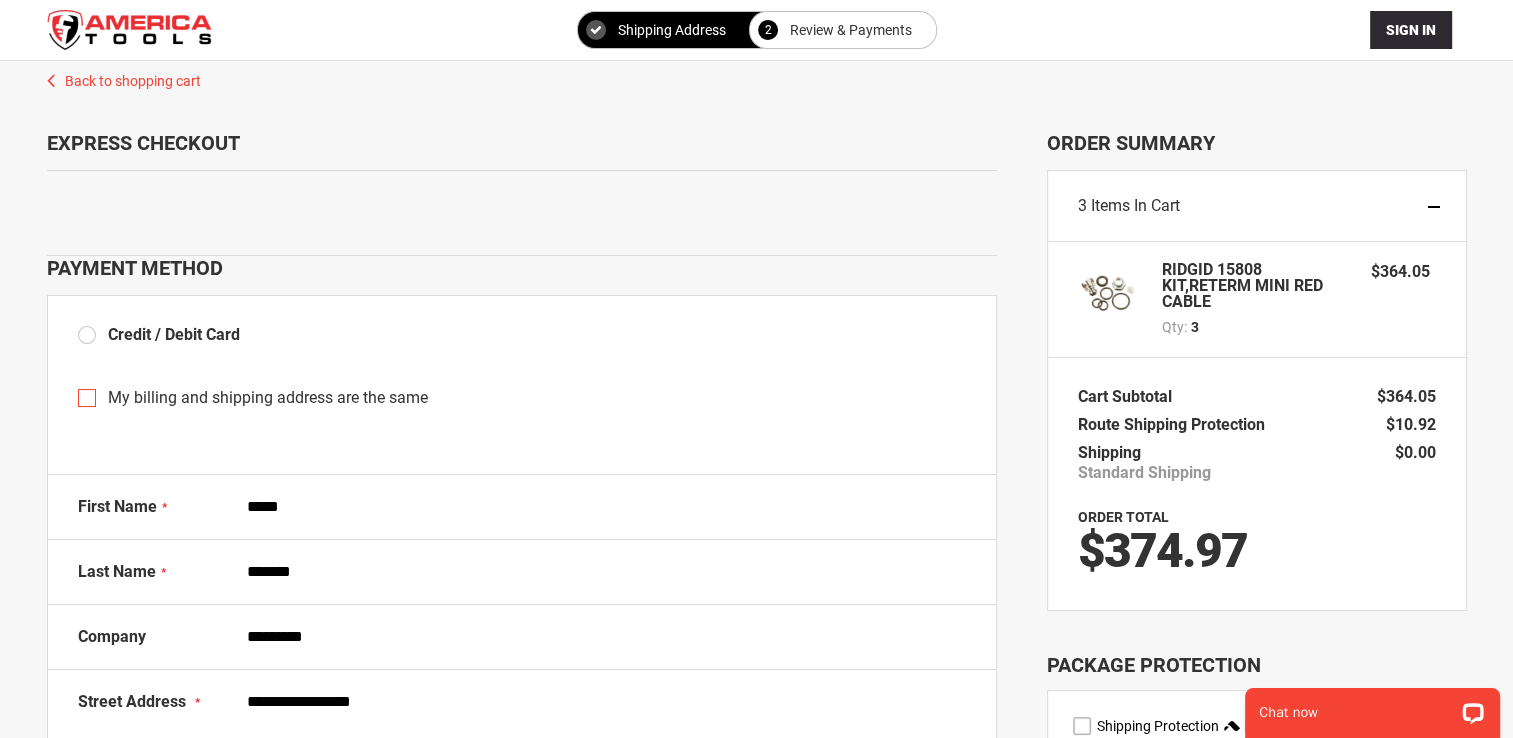 select on "**" 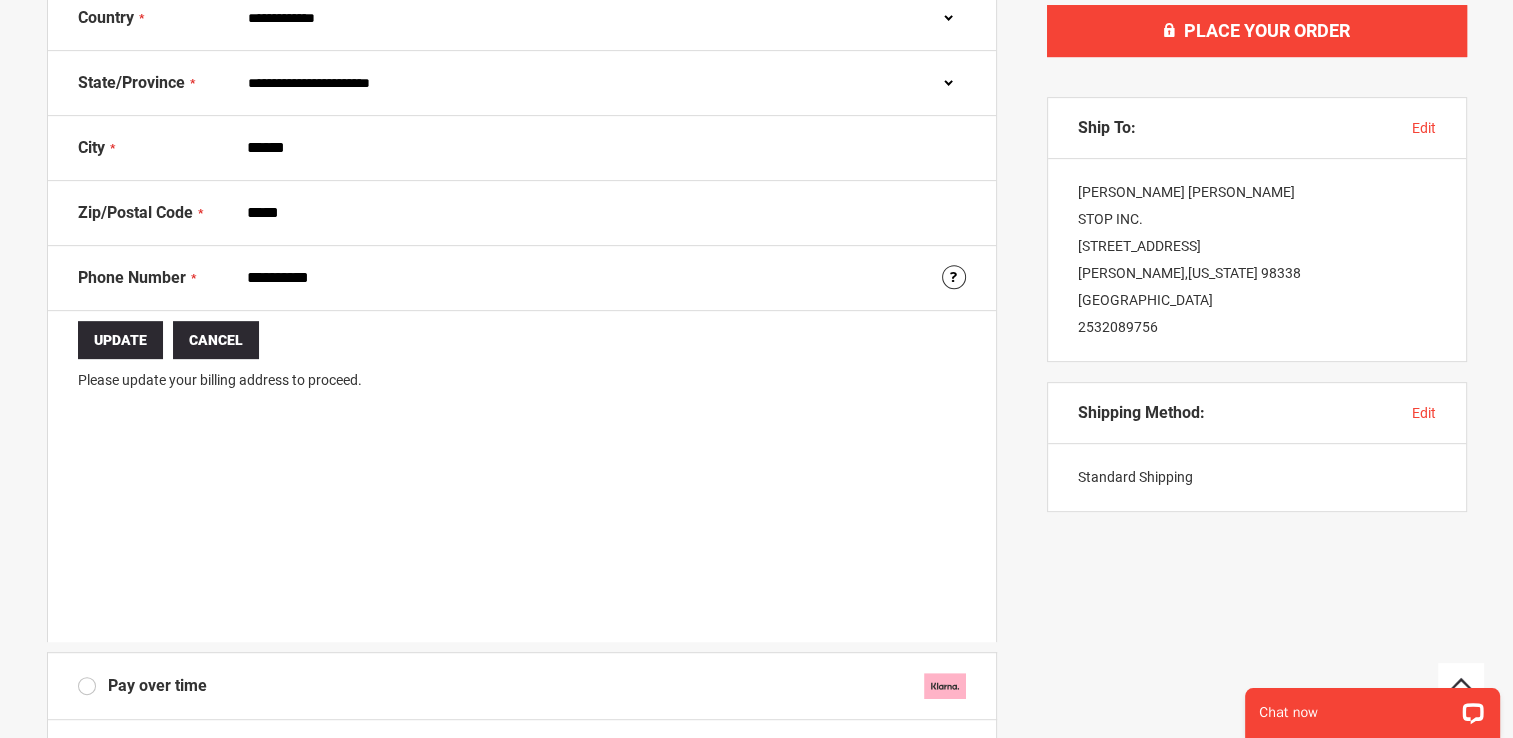 scroll, scrollTop: 800, scrollLeft: 0, axis: vertical 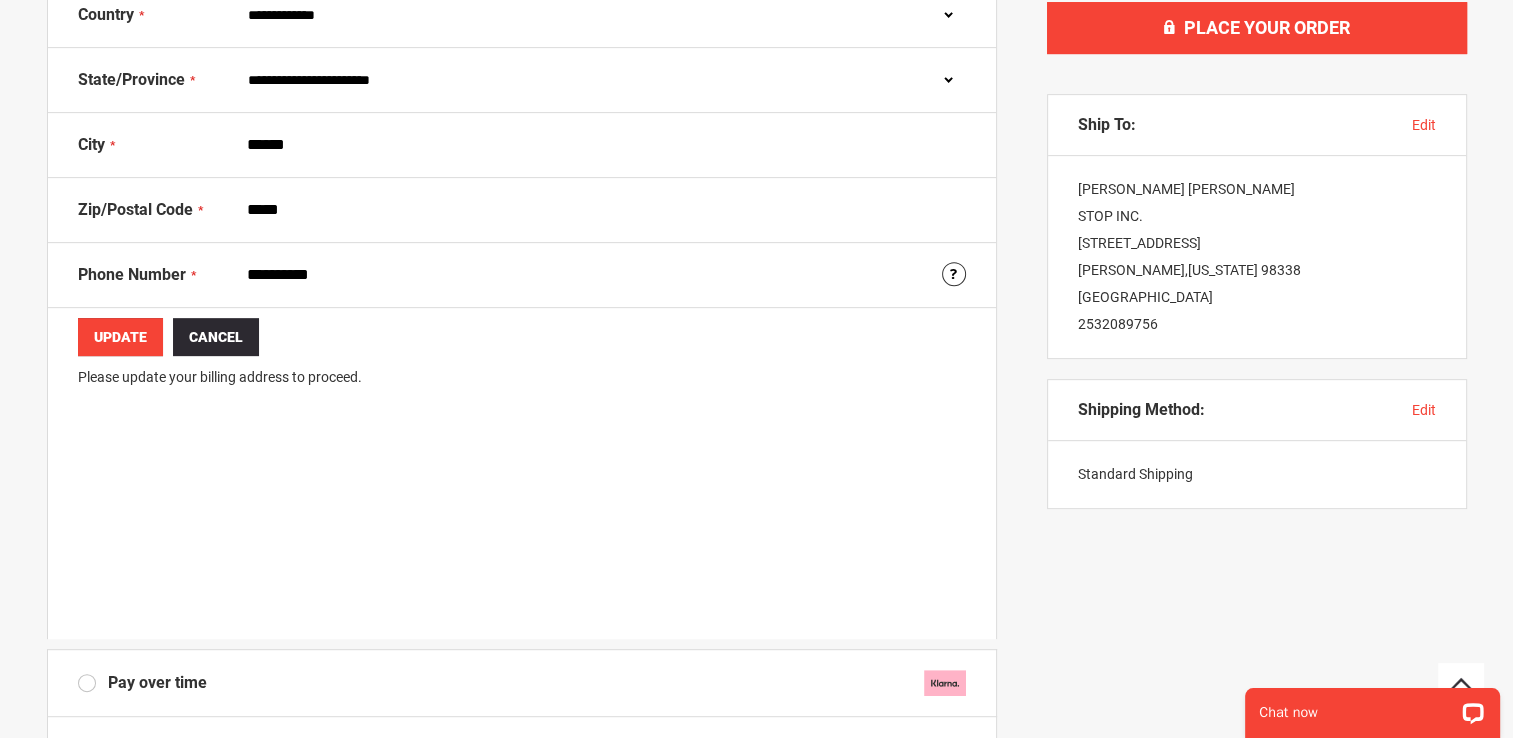 click on "Update" at bounding box center (120, 337) 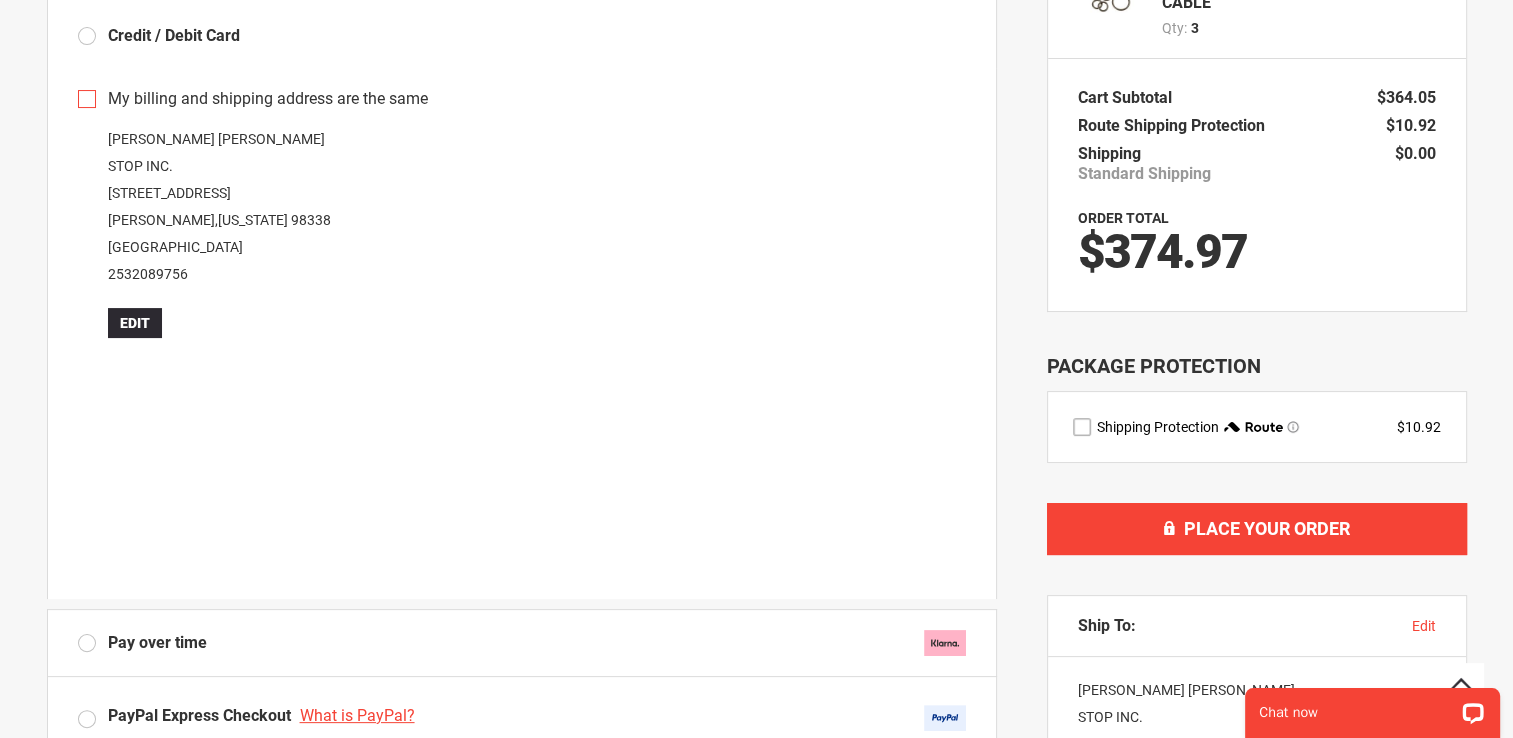 scroll, scrollTop: 300, scrollLeft: 0, axis: vertical 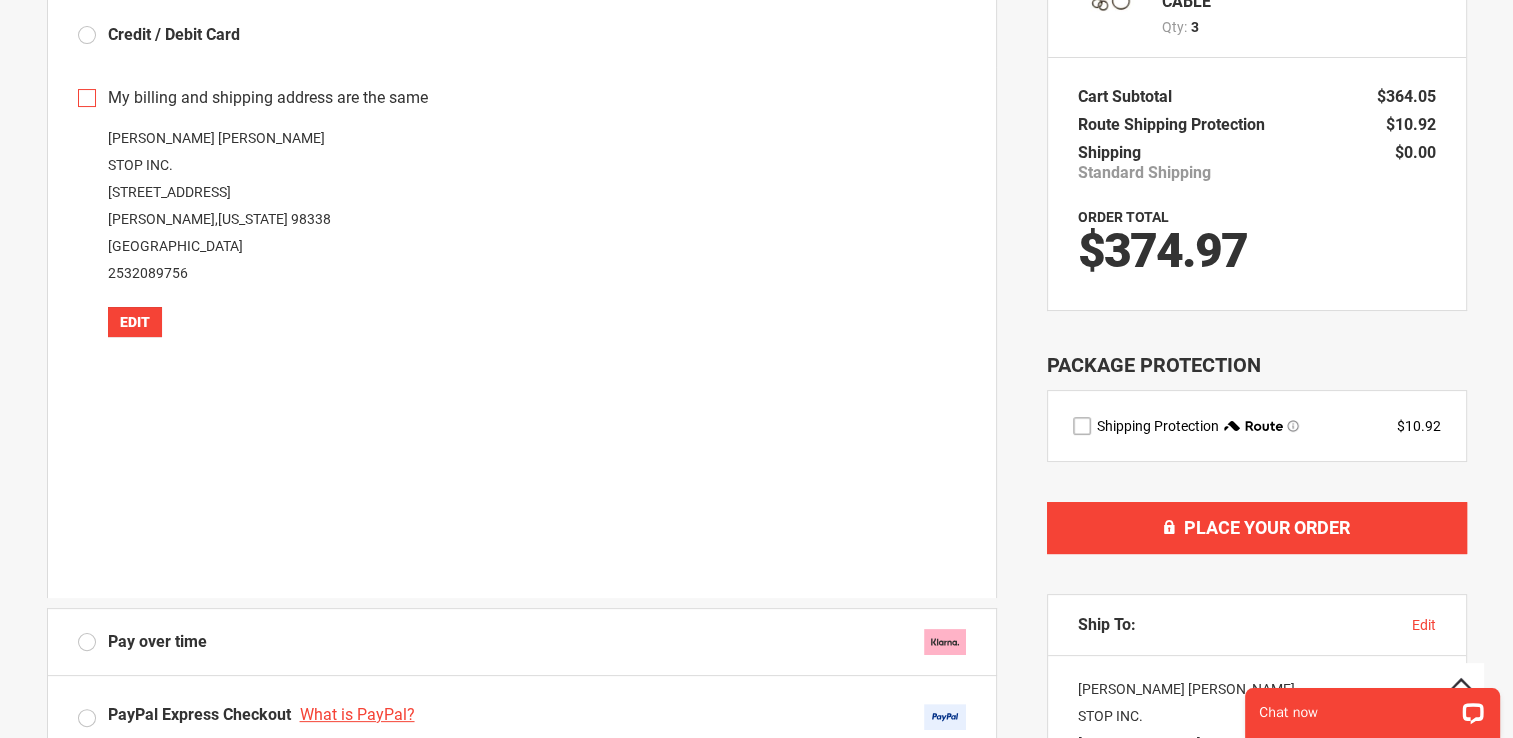 click on "Edit" at bounding box center (135, 322) 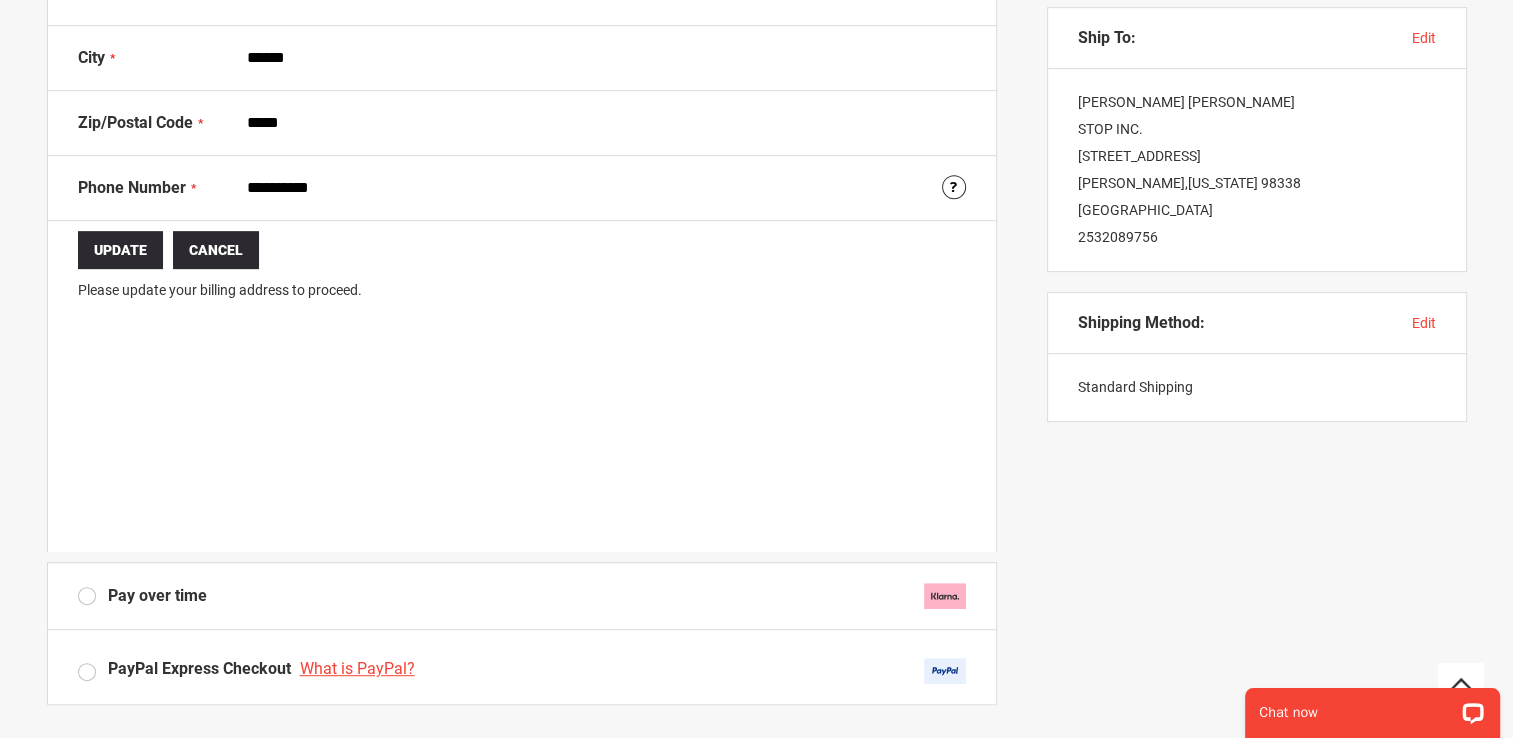 scroll, scrollTop: 900, scrollLeft: 0, axis: vertical 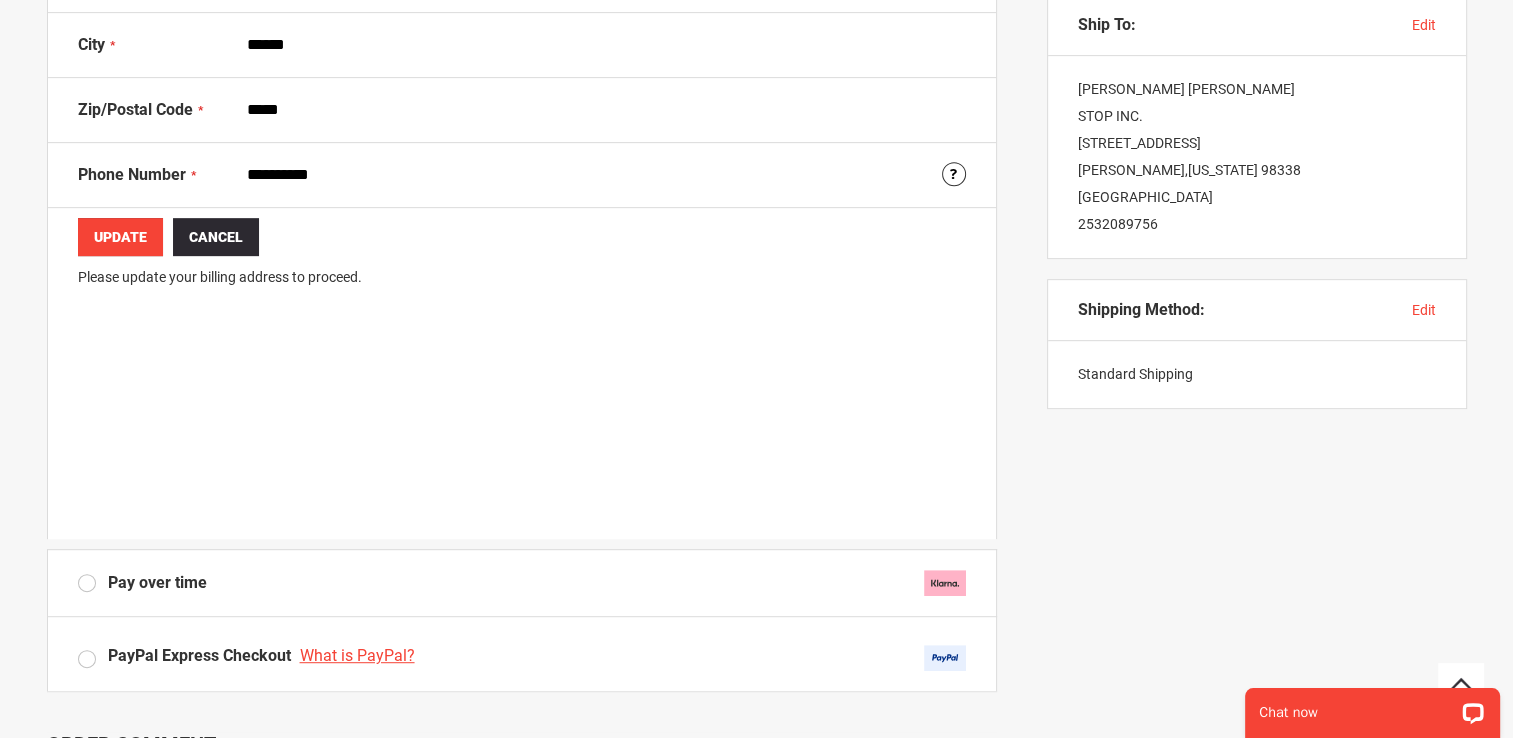 click on "Update" at bounding box center [120, 237] 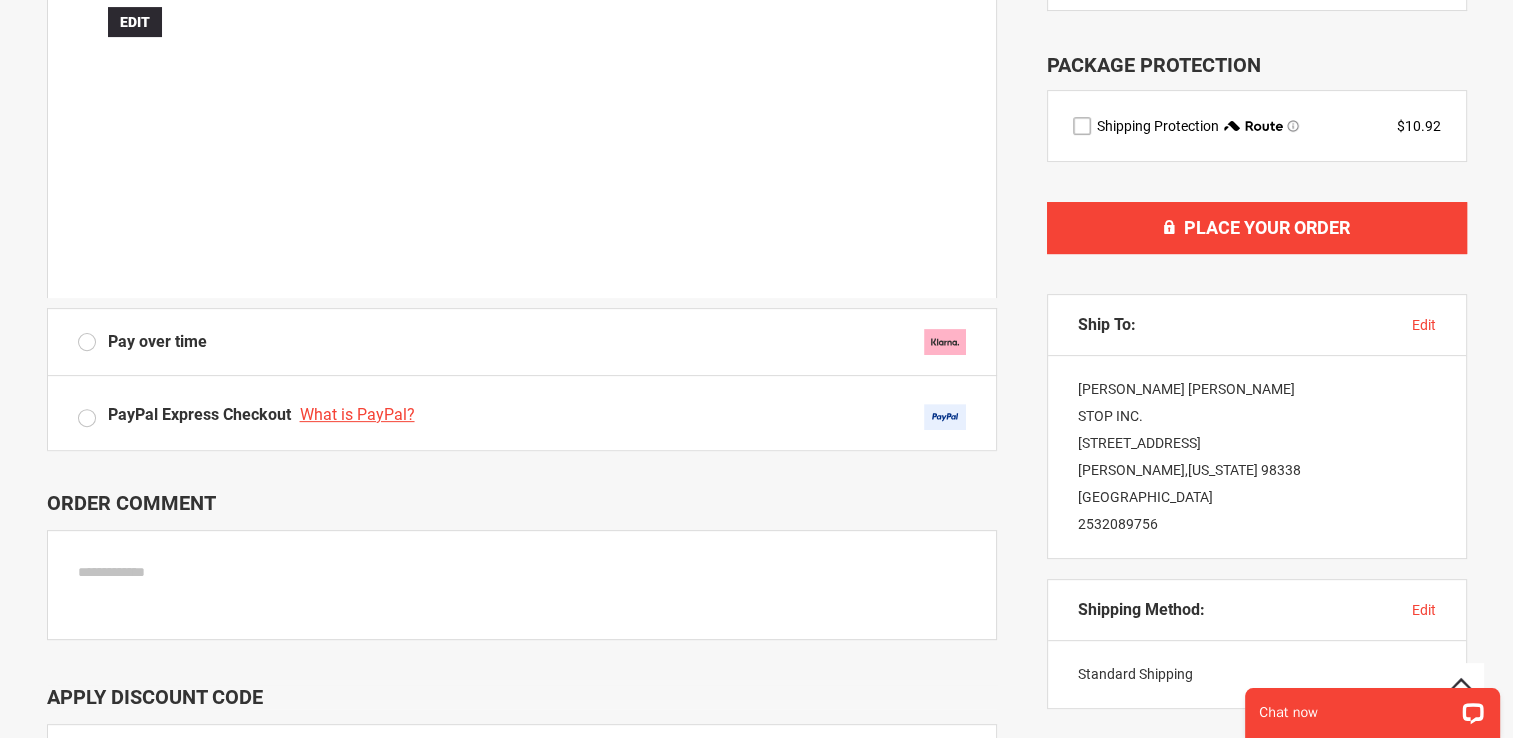 scroll, scrollTop: 500, scrollLeft: 0, axis: vertical 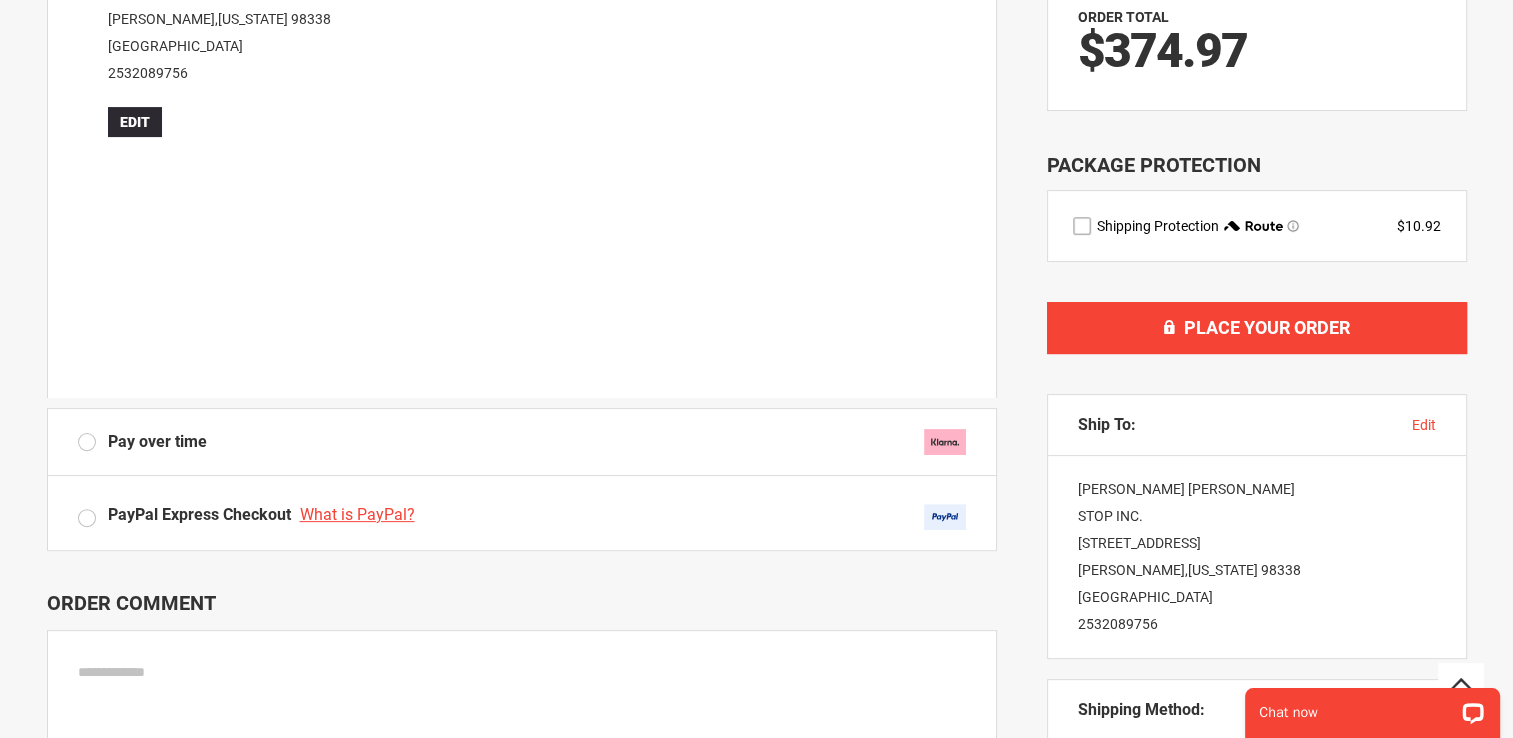 click at bounding box center (1082, 226) 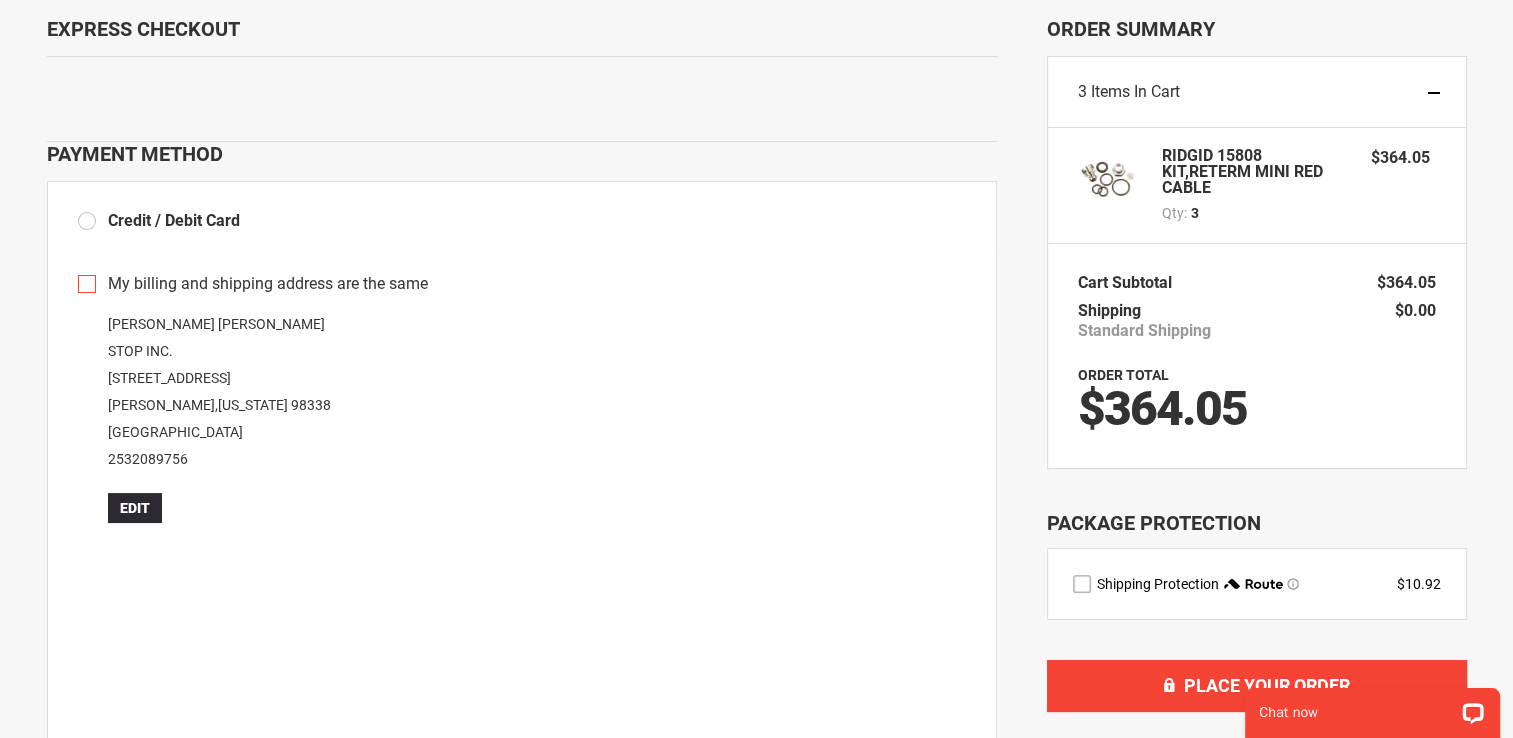 scroll, scrollTop: 0, scrollLeft: 0, axis: both 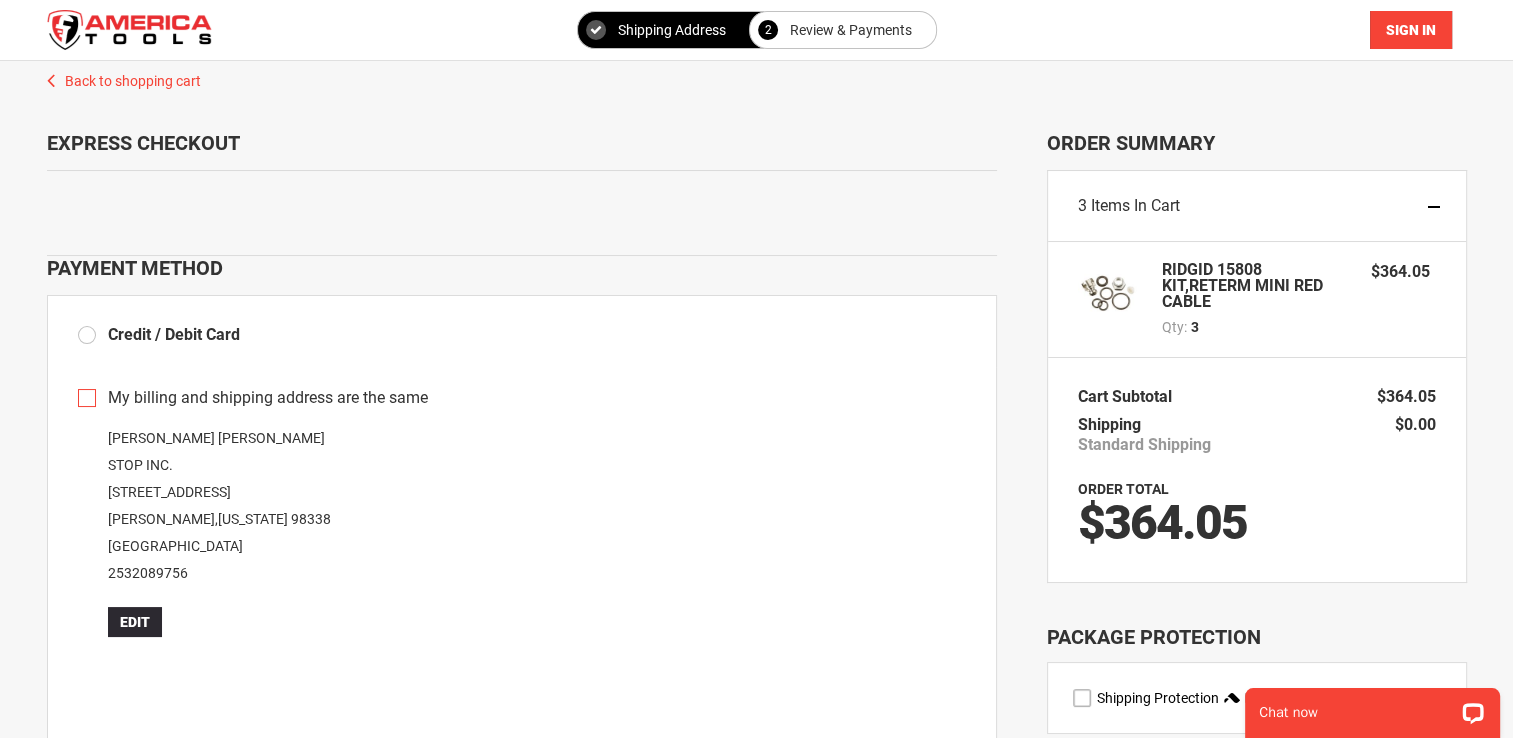 click on "Sign In" at bounding box center [1411, 30] 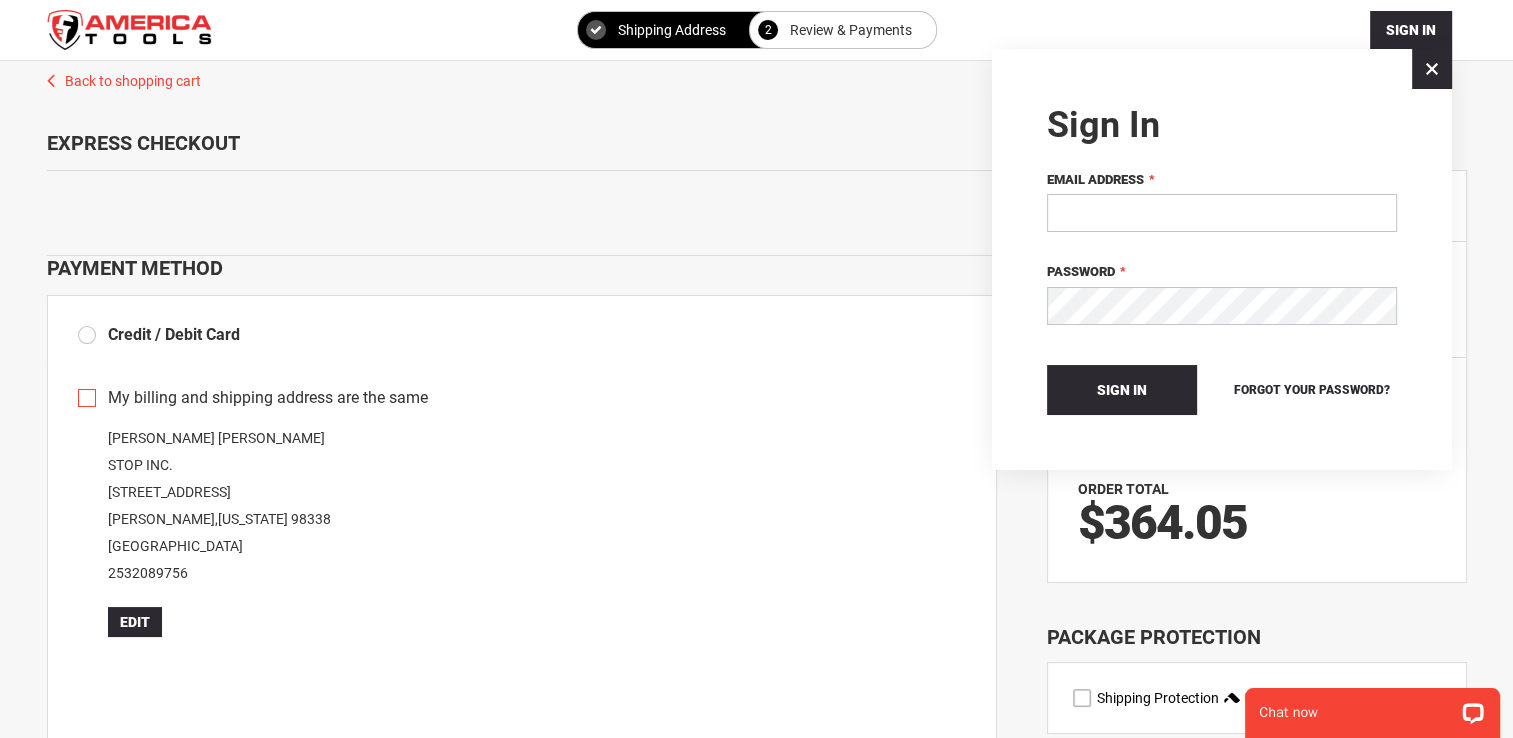 click on "Email Address" at bounding box center [1222, 213] 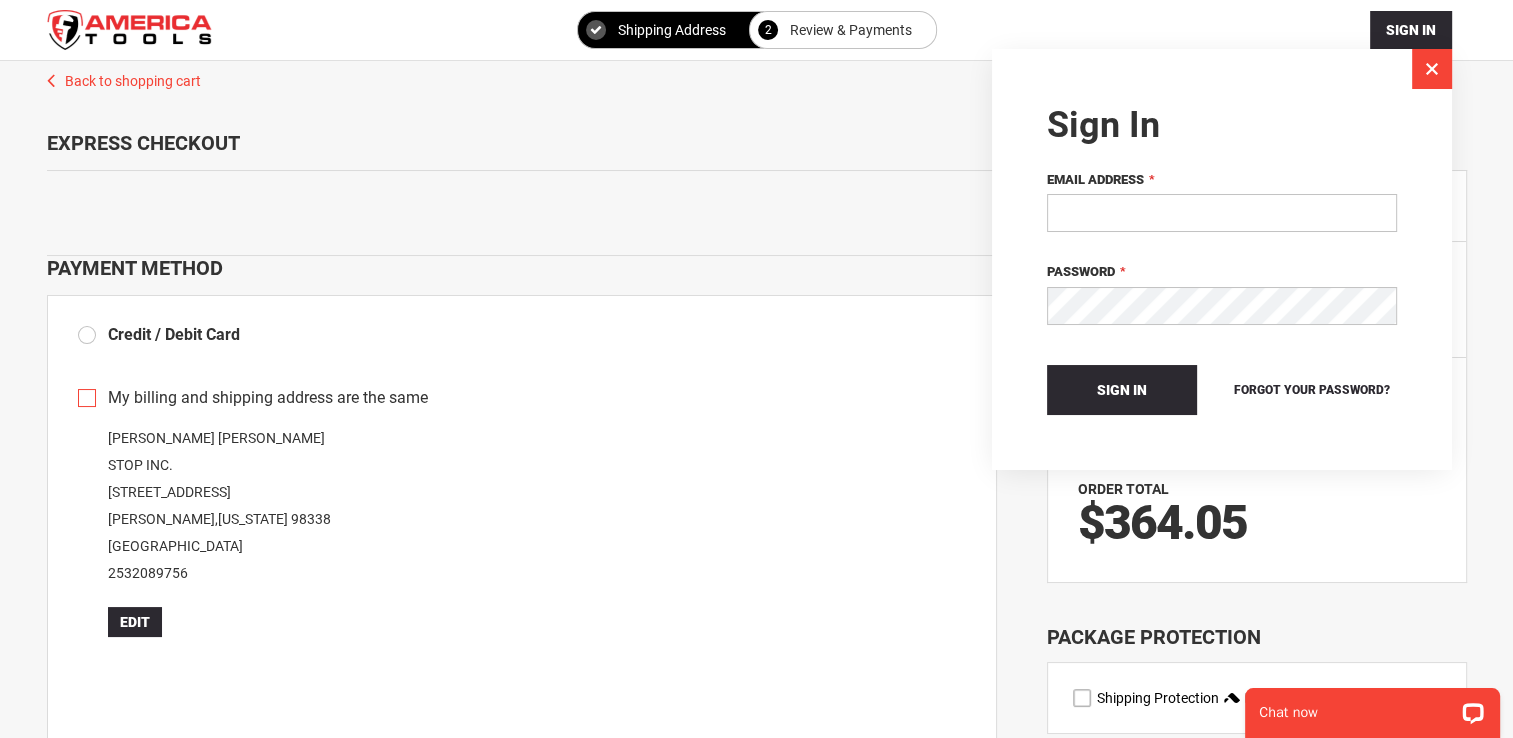 click on "Close" at bounding box center [1432, 69] 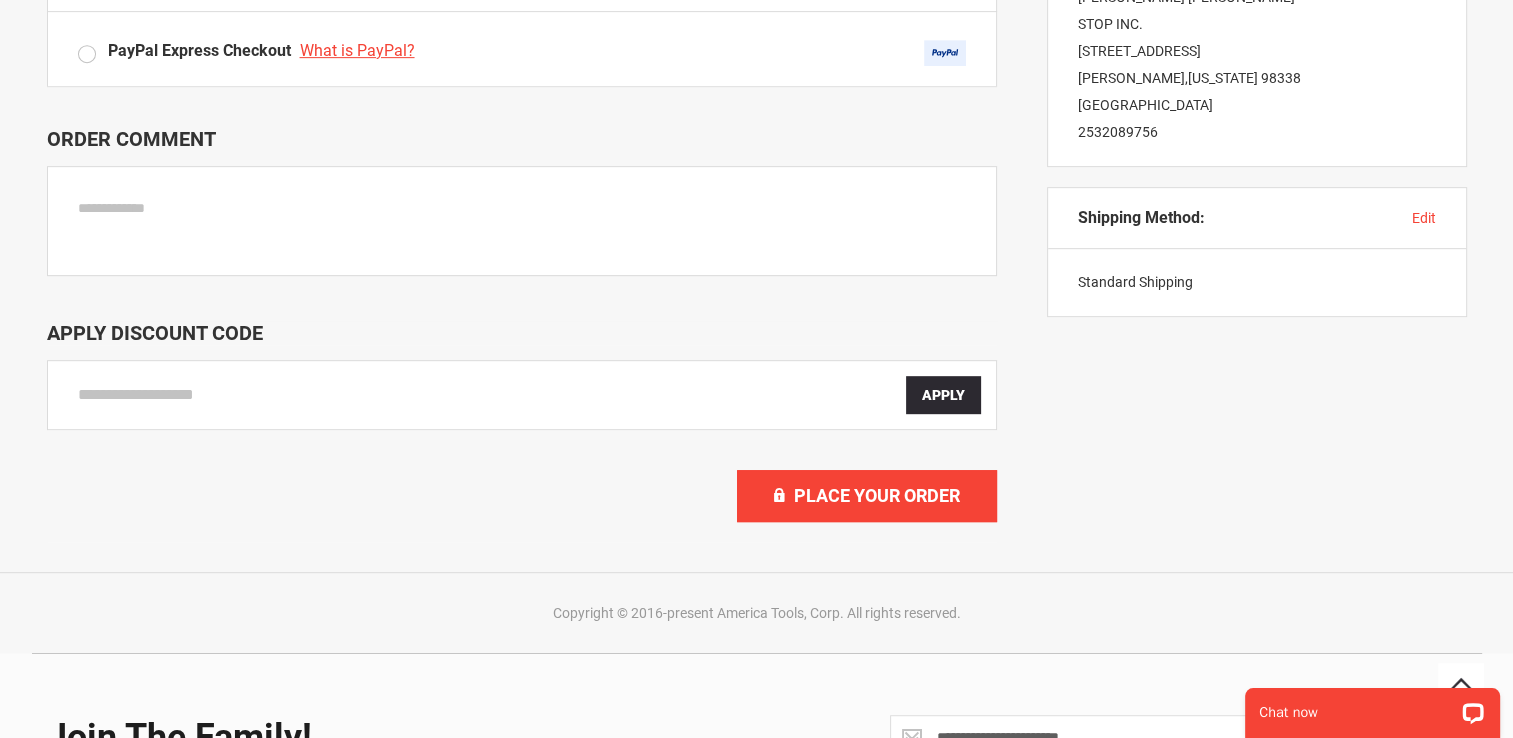 scroll, scrollTop: 1000, scrollLeft: 0, axis: vertical 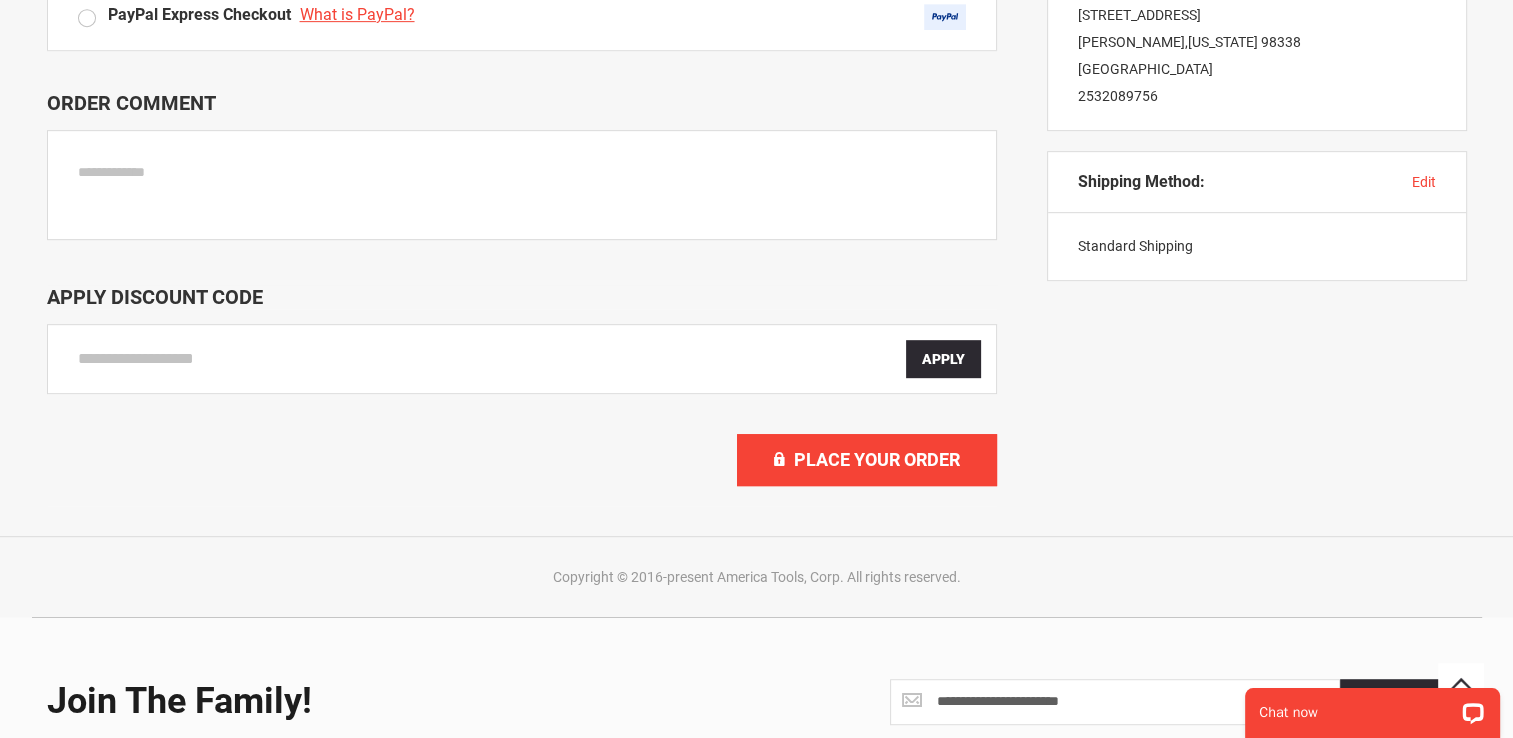 click on "Enter discount code" at bounding box center [492, 359] 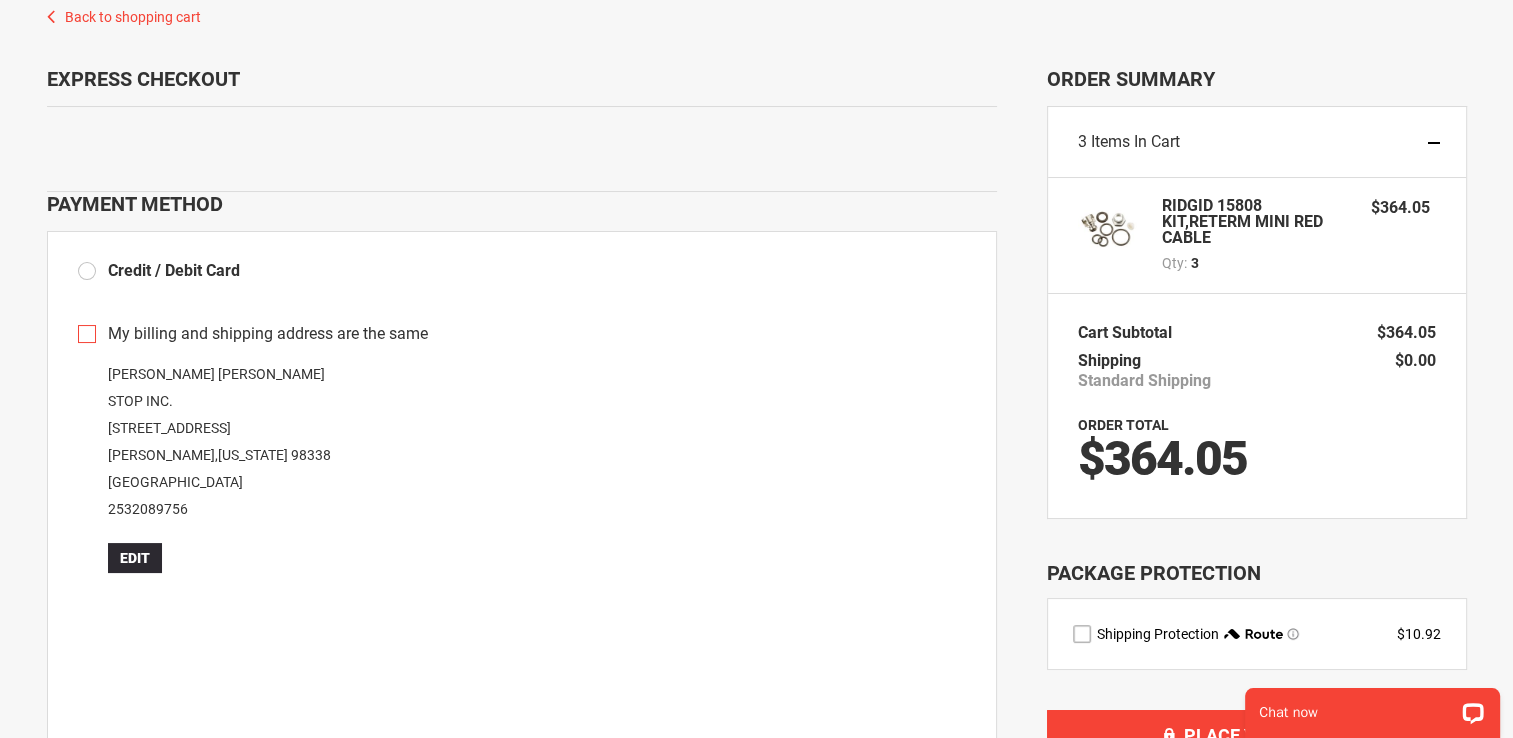 scroll, scrollTop: 0, scrollLeft: 0, axis: both 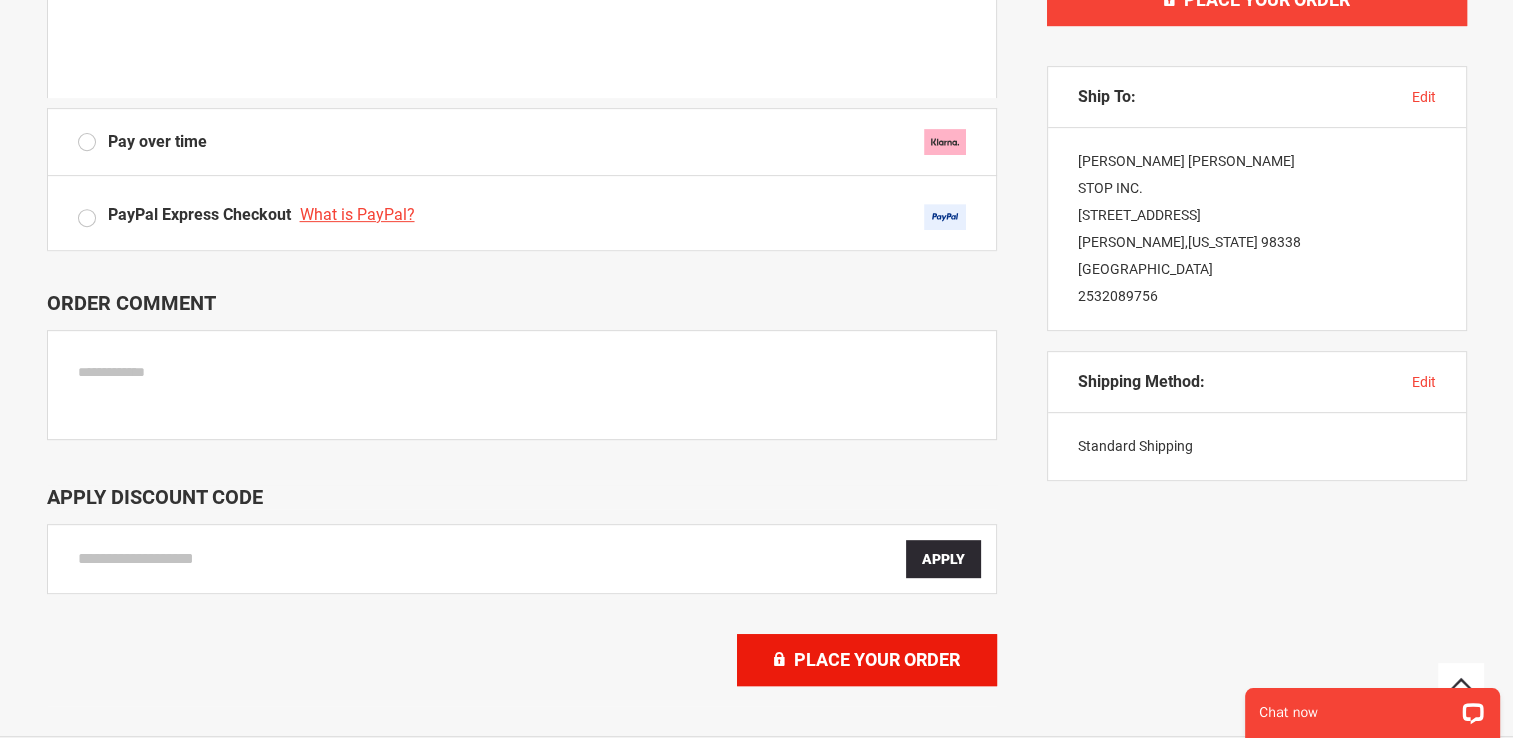 click on "Place Your Order" at bounding box center (877, 659) 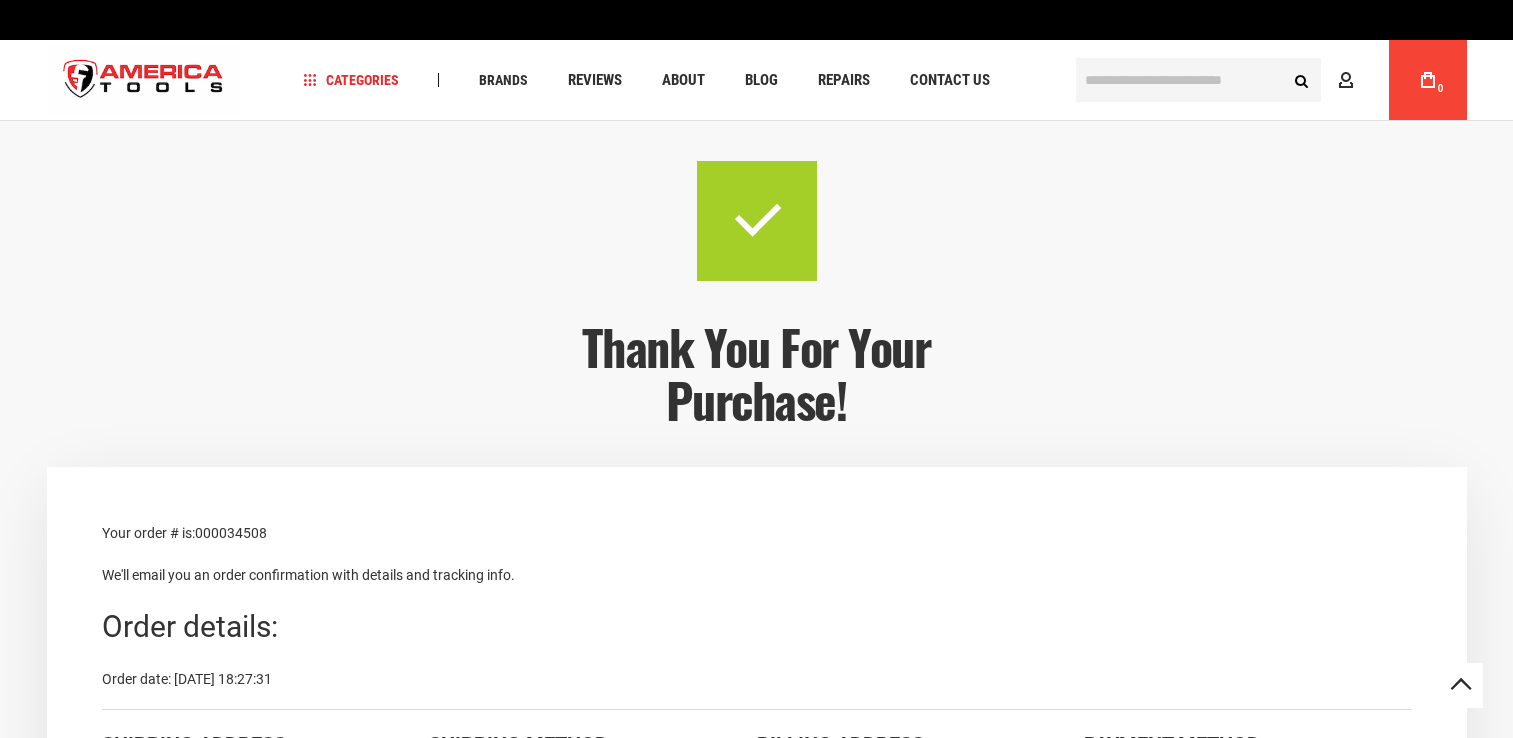 scroll, scrollTop: 400, scrollLeft: 0, axis: vertical 